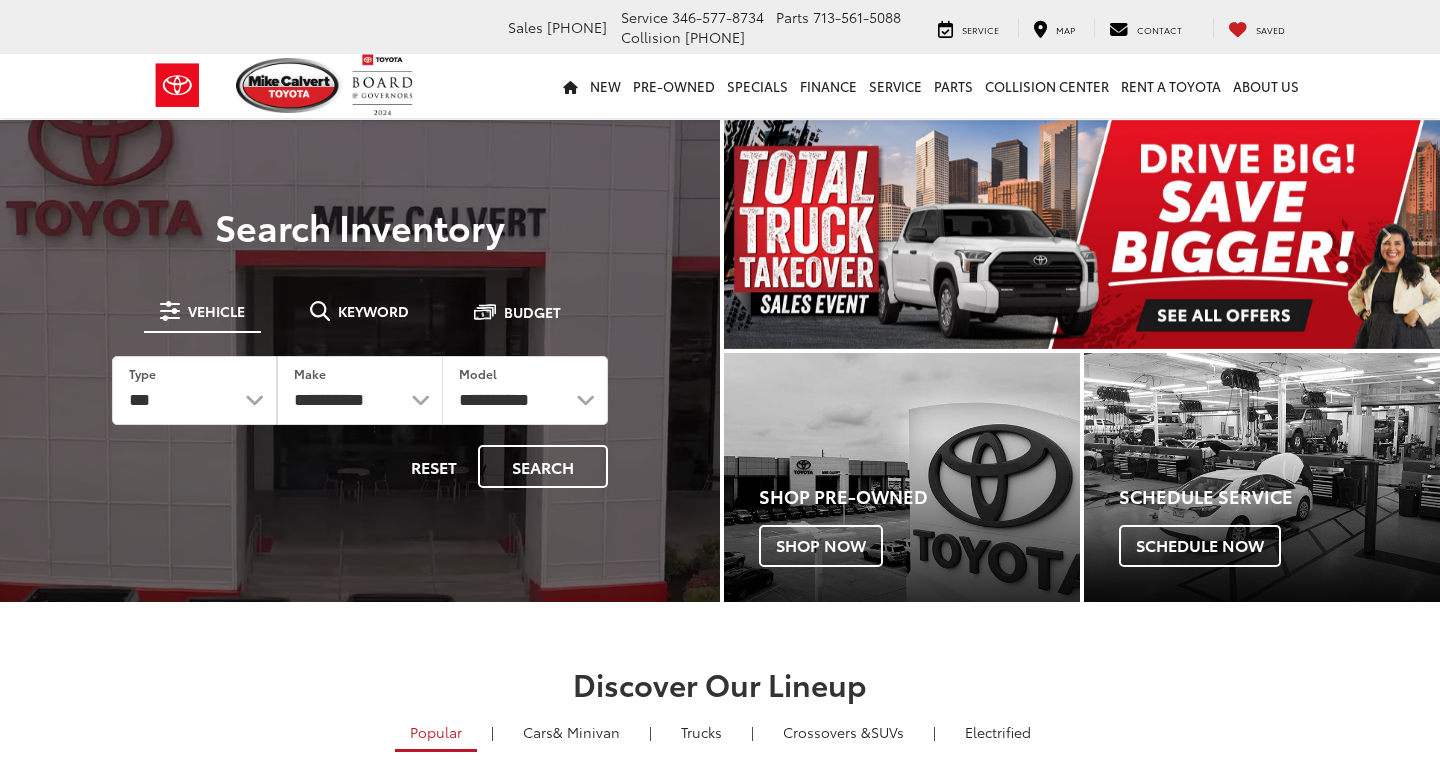 scroll, scrollTop: 0, scrollLeft: 0, axis: both 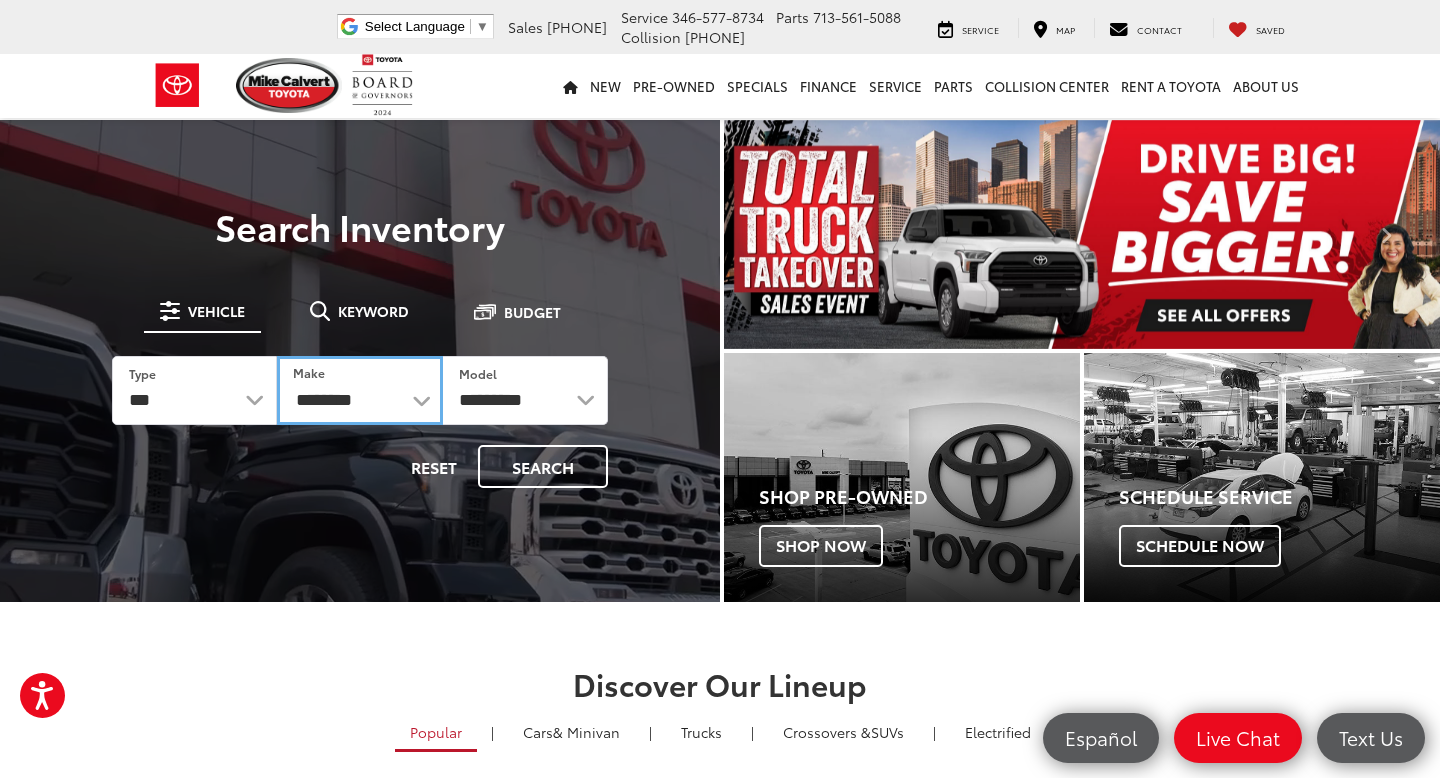 click on "**********" at bounding box center (359, 390) 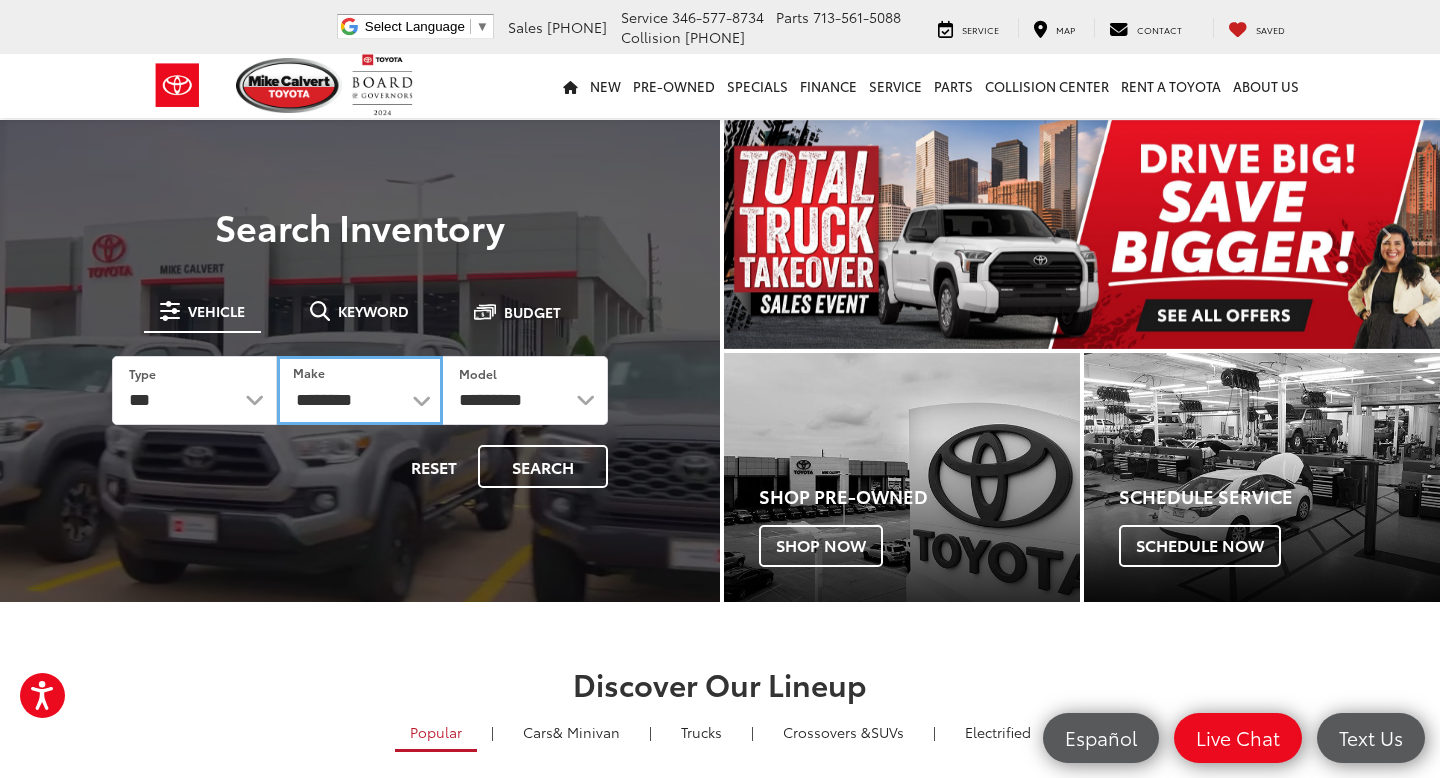 scroll, scrollTop: 0, scrollLeft: 0, axis: both 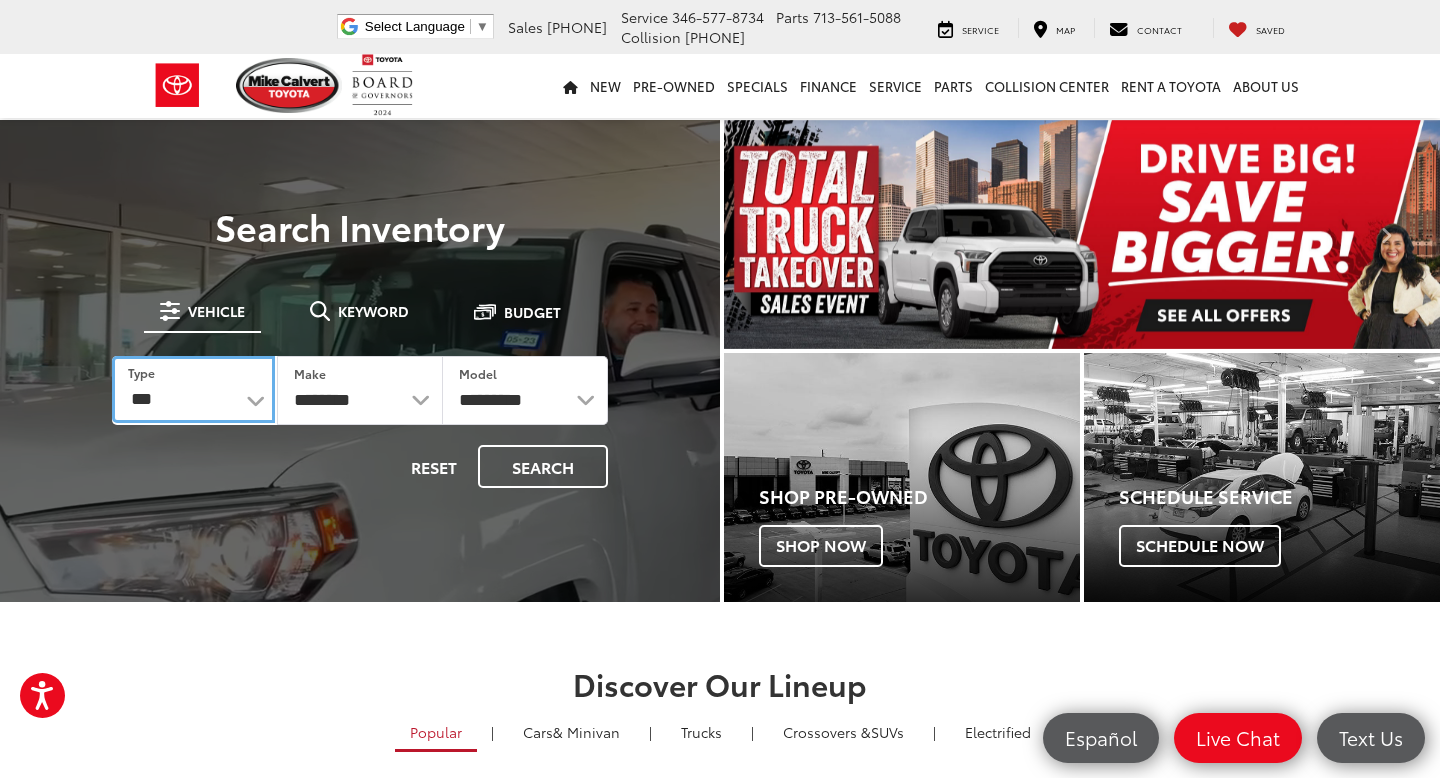click on "***
***
****
*********" at bounding box center [193, 389] 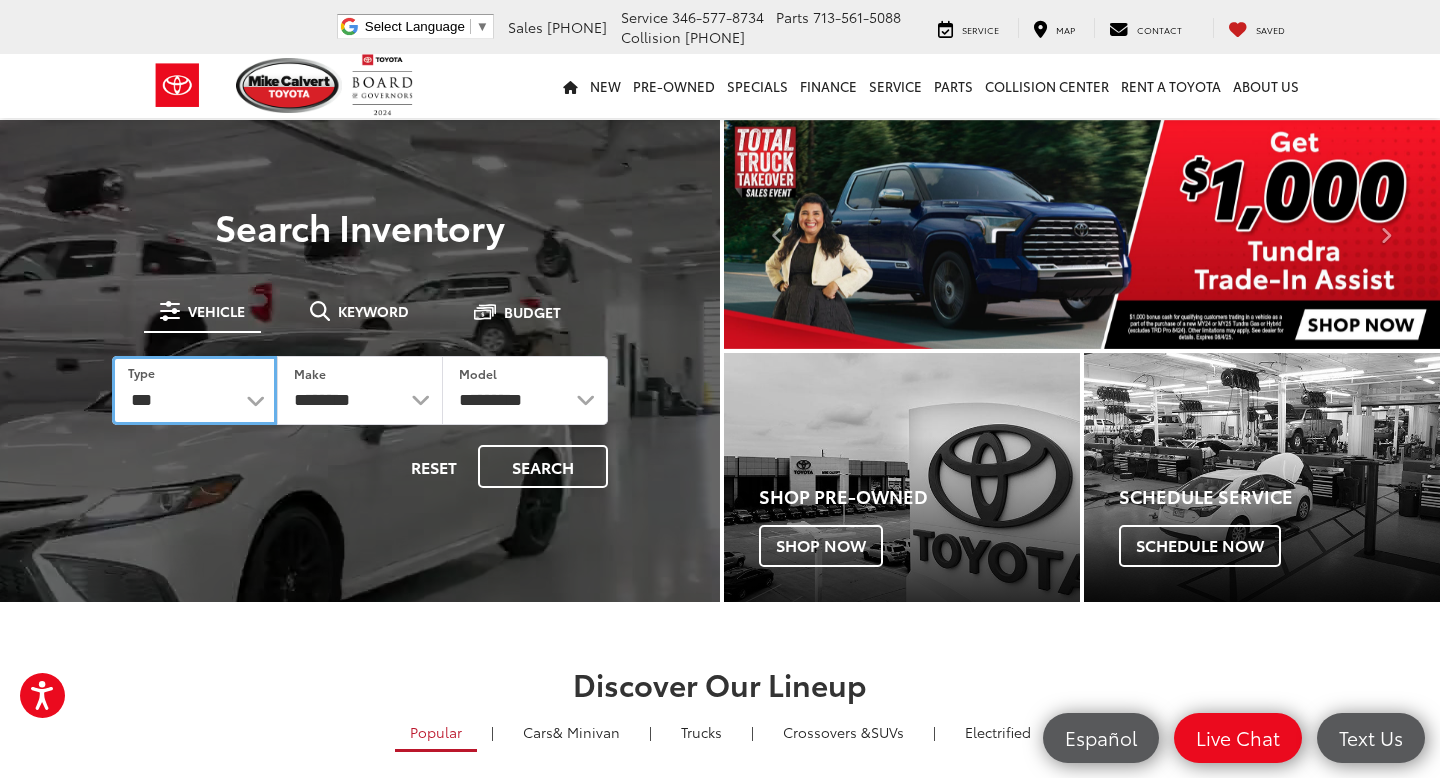 select on "******" 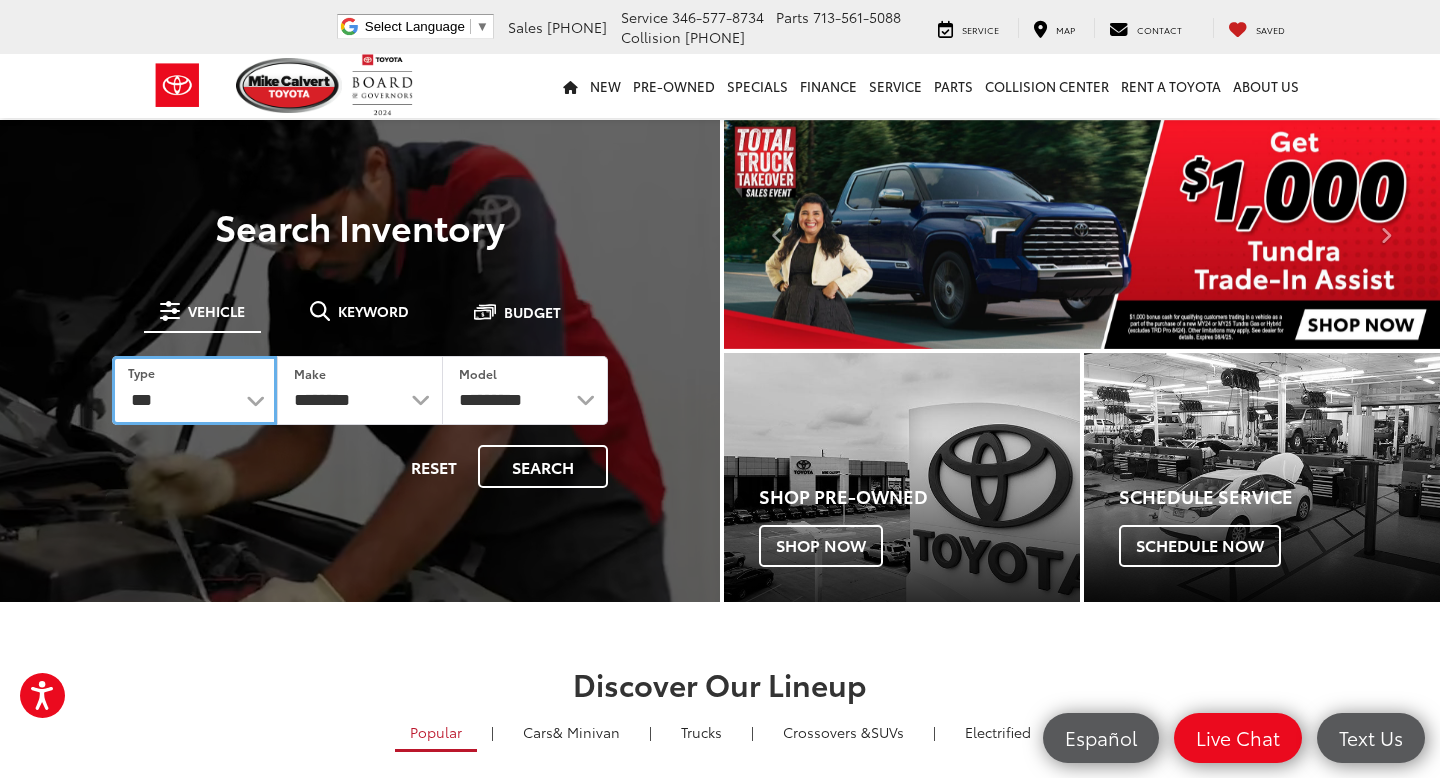 select on "******" 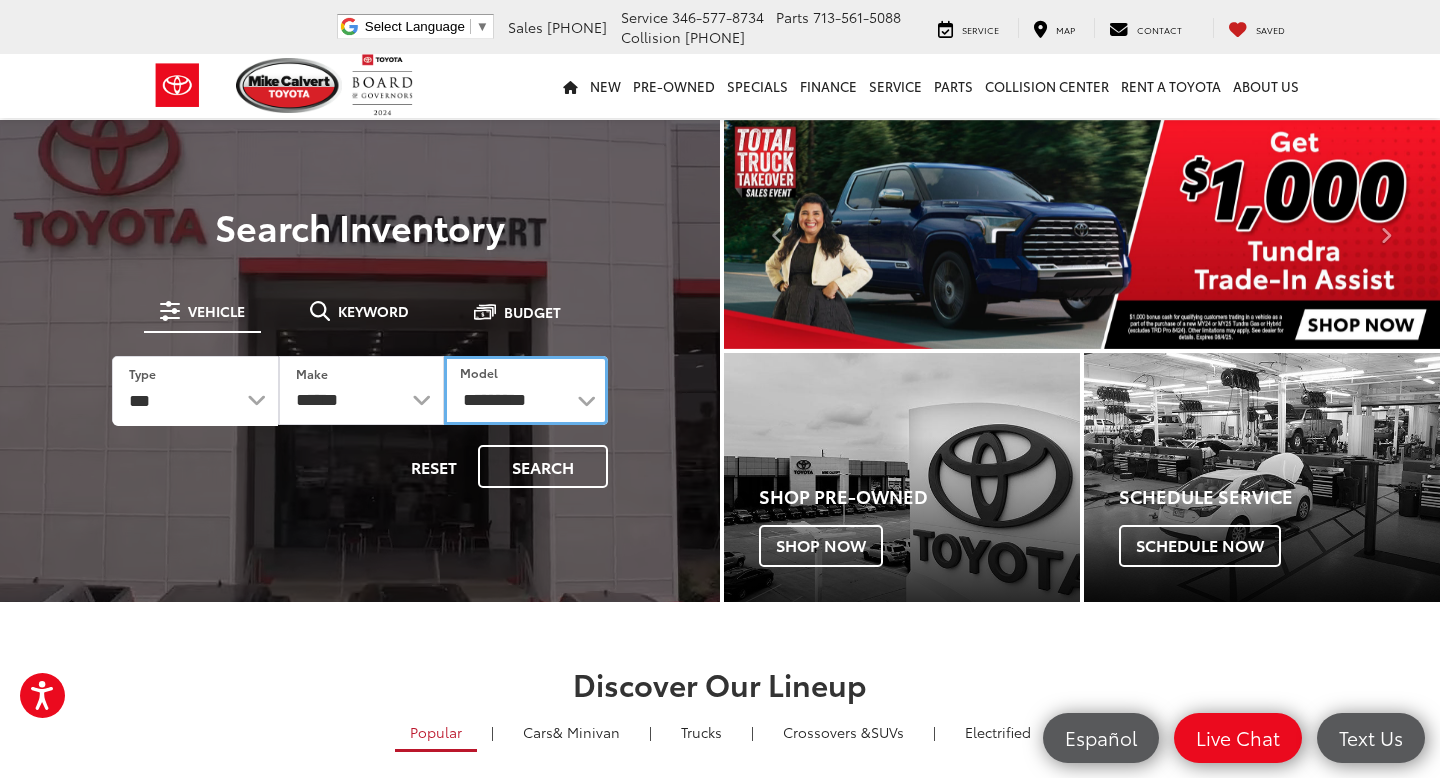 click on "**********" at bounding box center (526, 390) 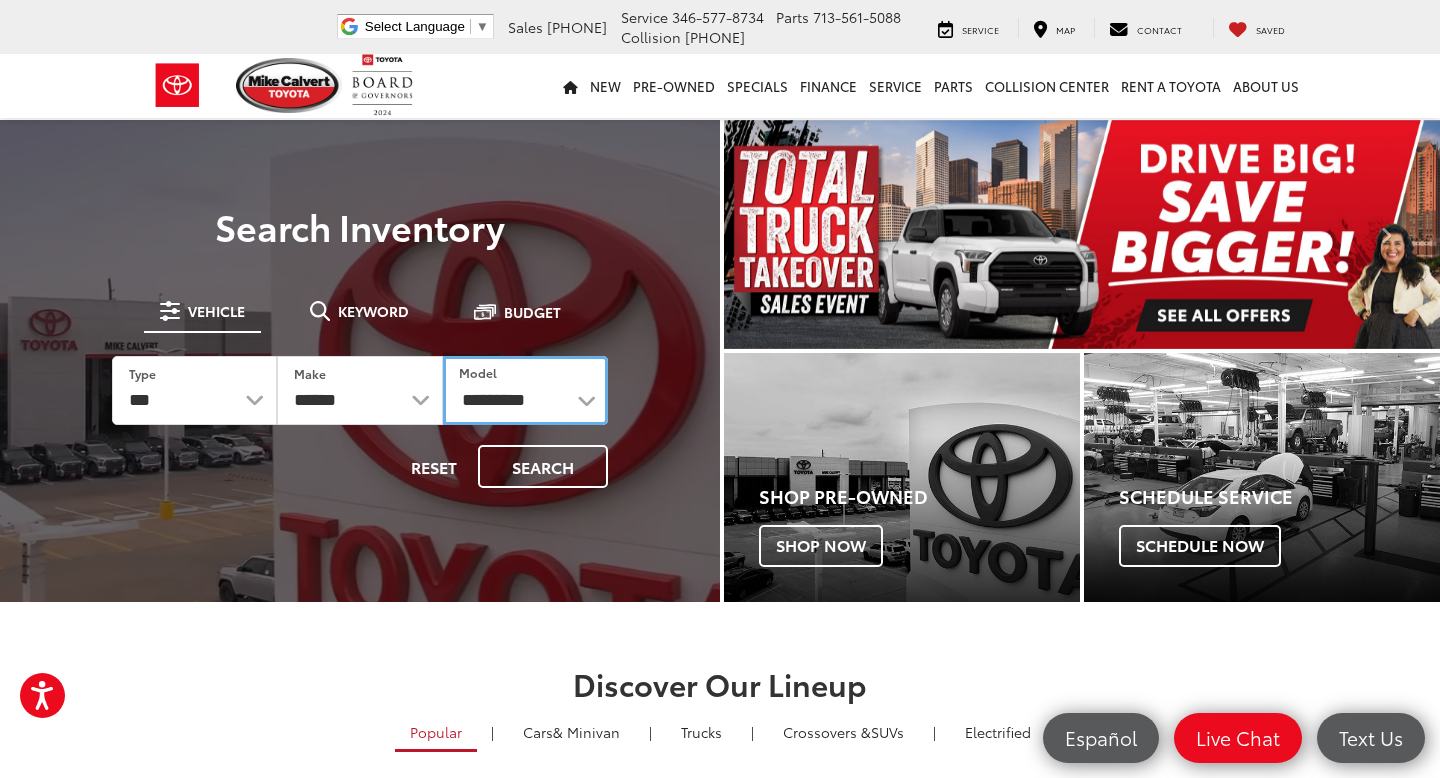 select on "****" 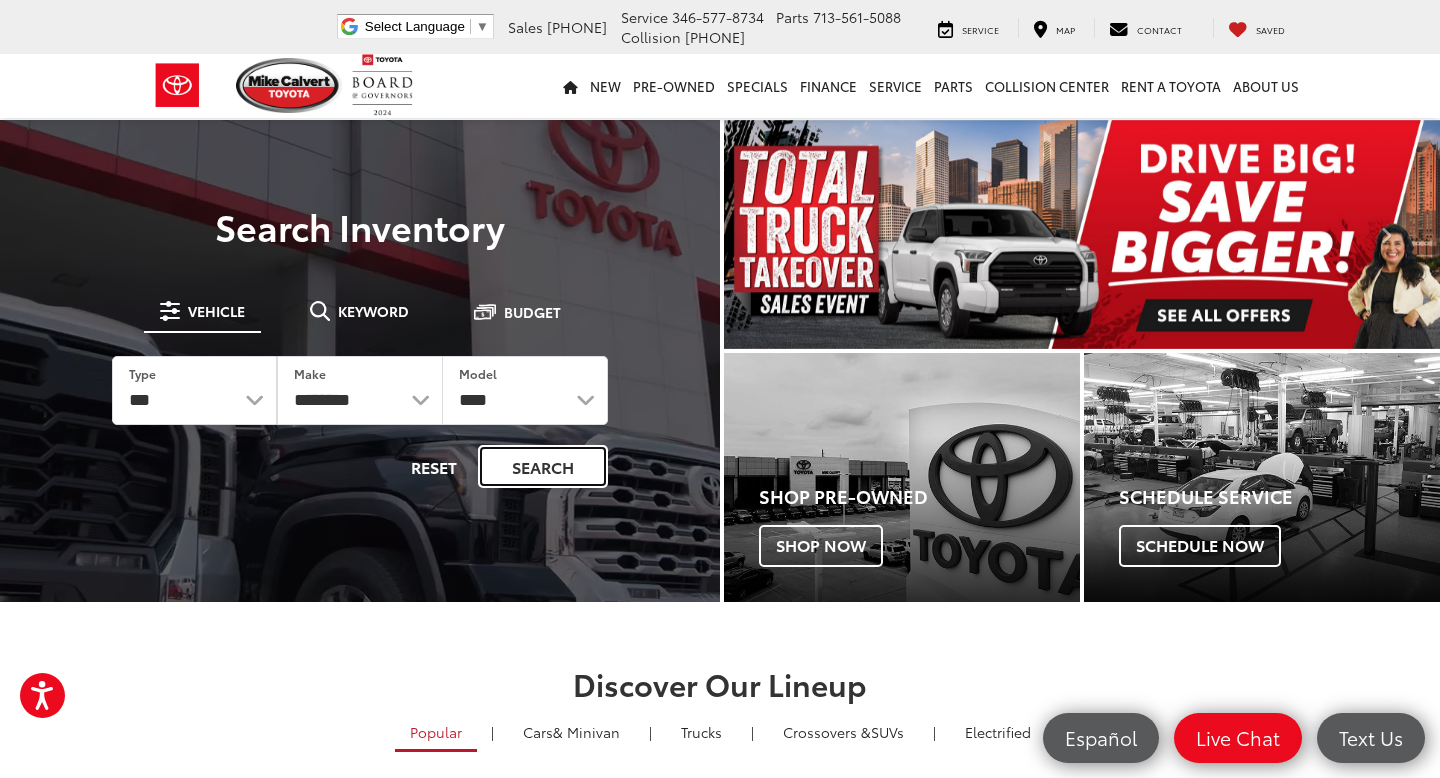 click on "Search" at bounding box center [543, 466] 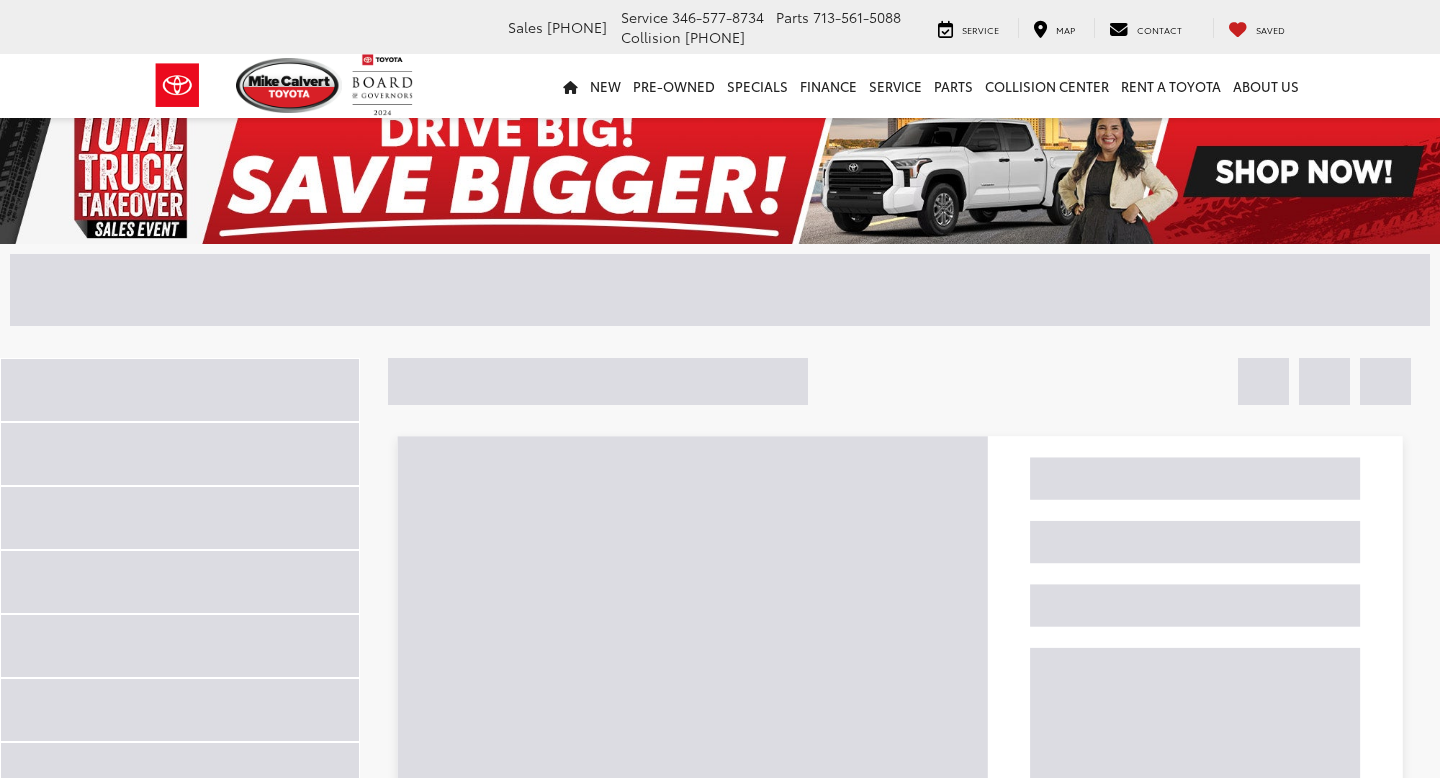 scroll, scrollTop: 0, scrollLeft: 0, axis: both 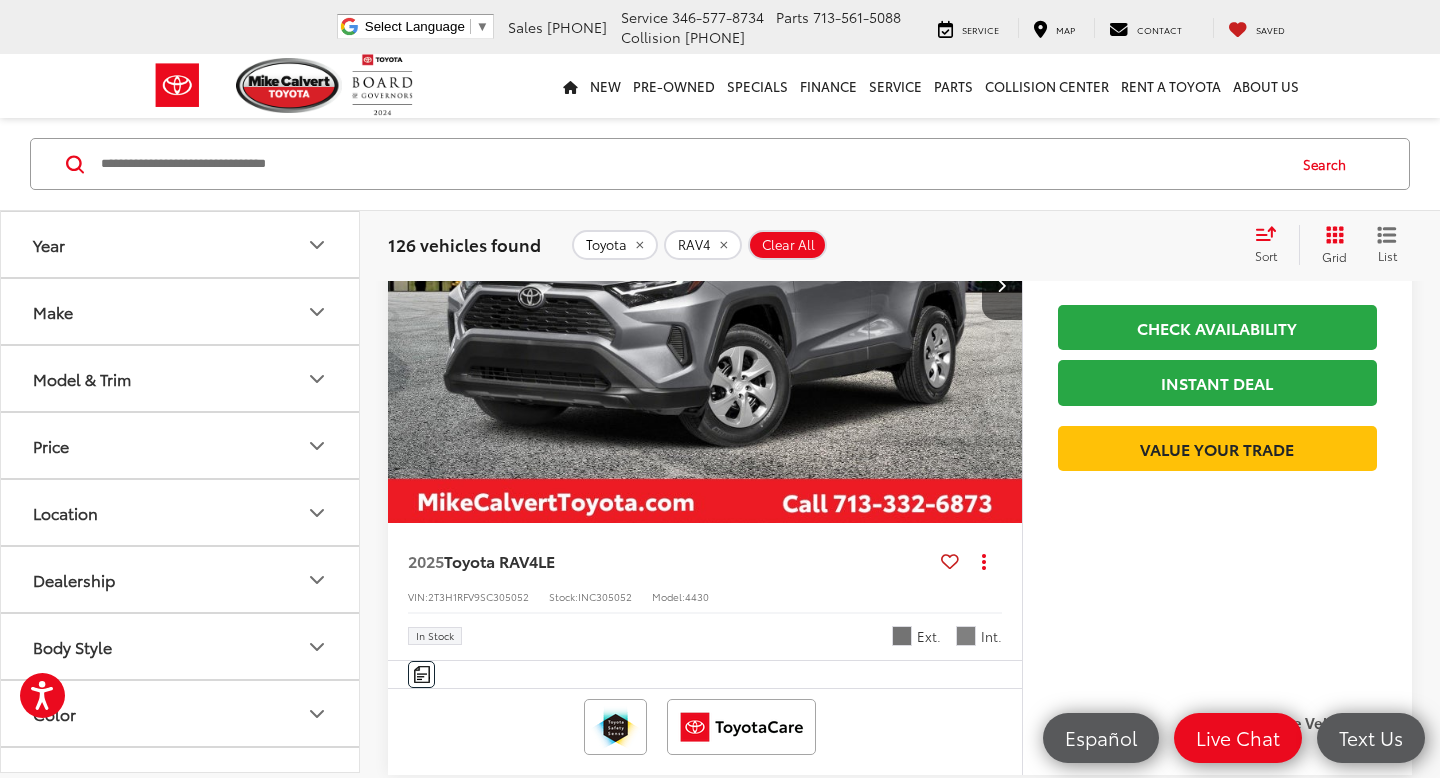 click 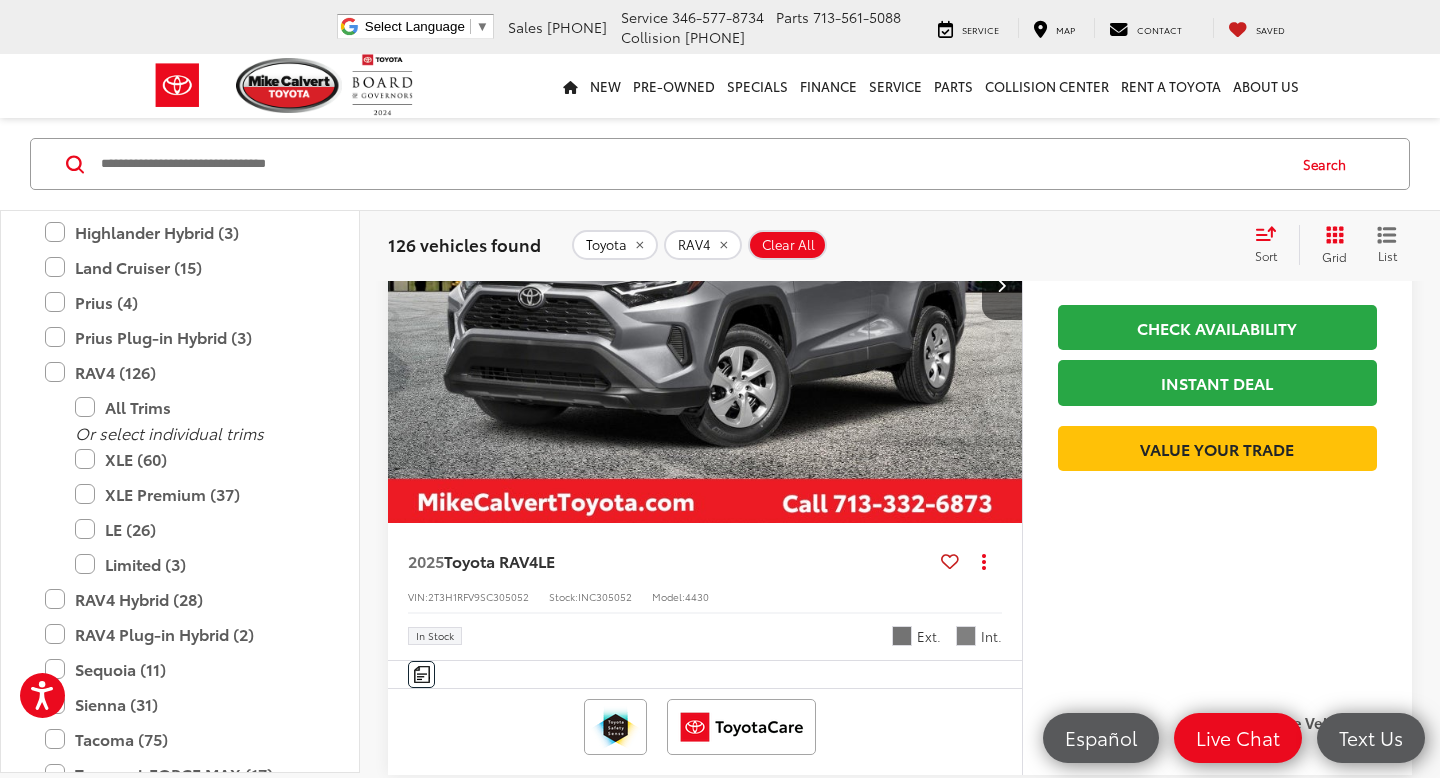 scroll, scrollTop: 704, scrollLeft: 0, axis: vertical 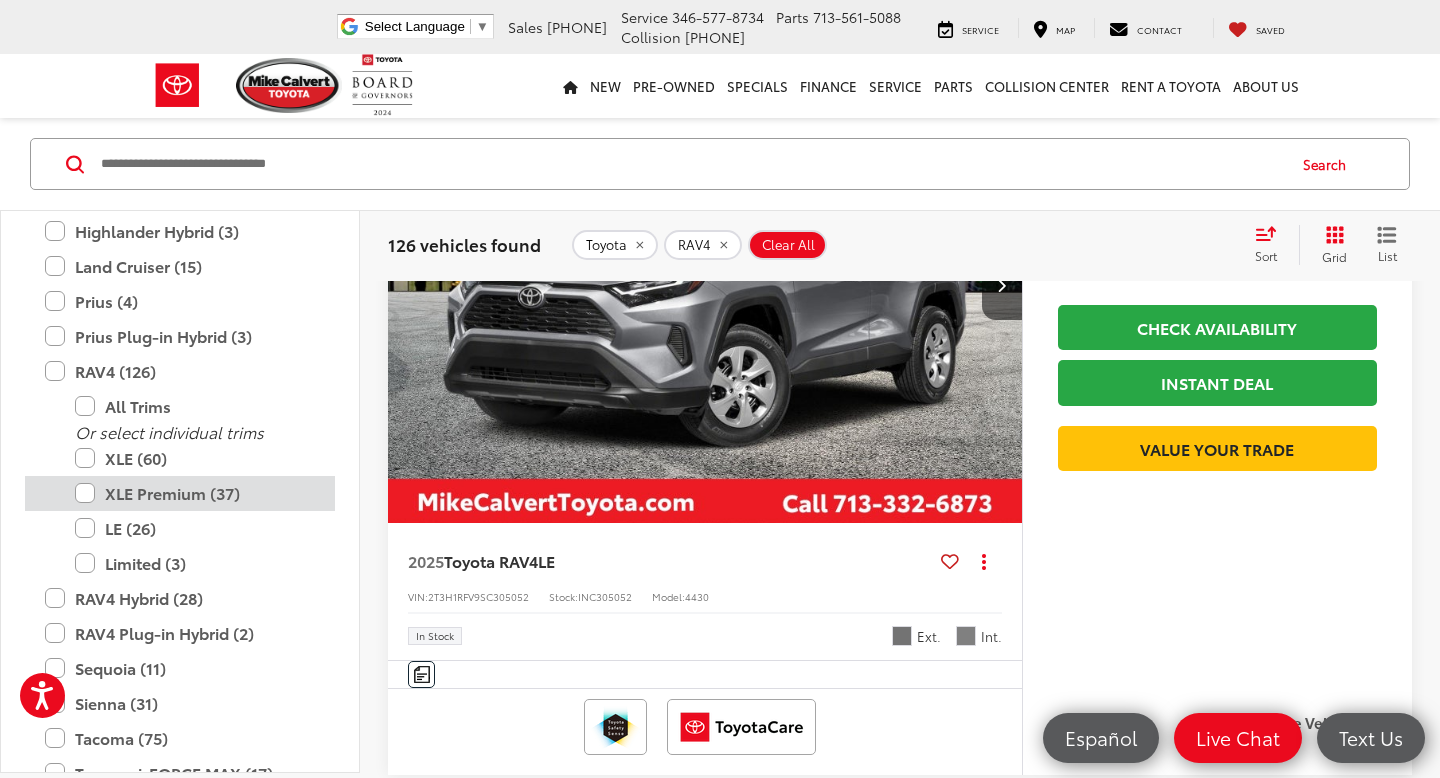 click on "XLE Premium (37)" at bounding box center [195, 493] 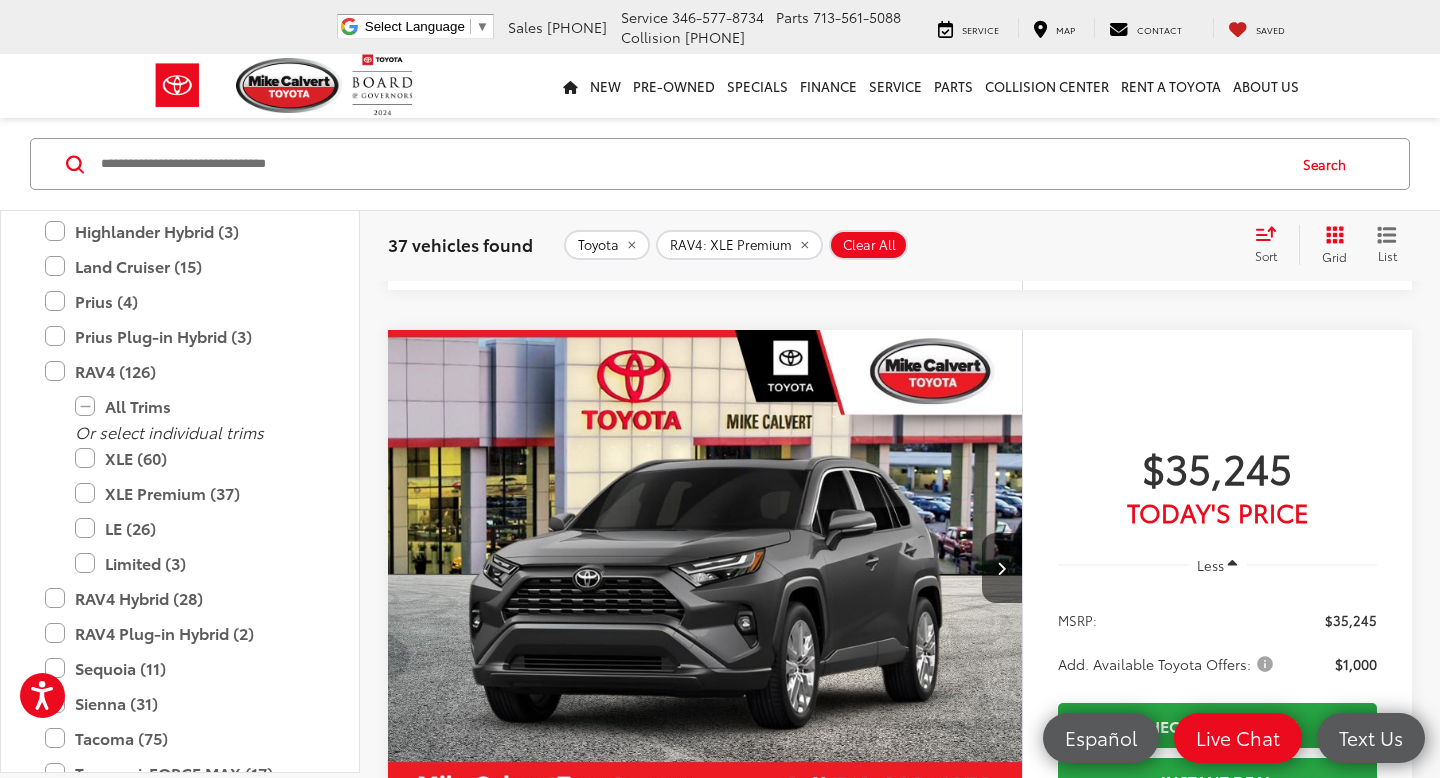 scroll, scrollTop: 941, scrollLeft: 0, axis: vertical 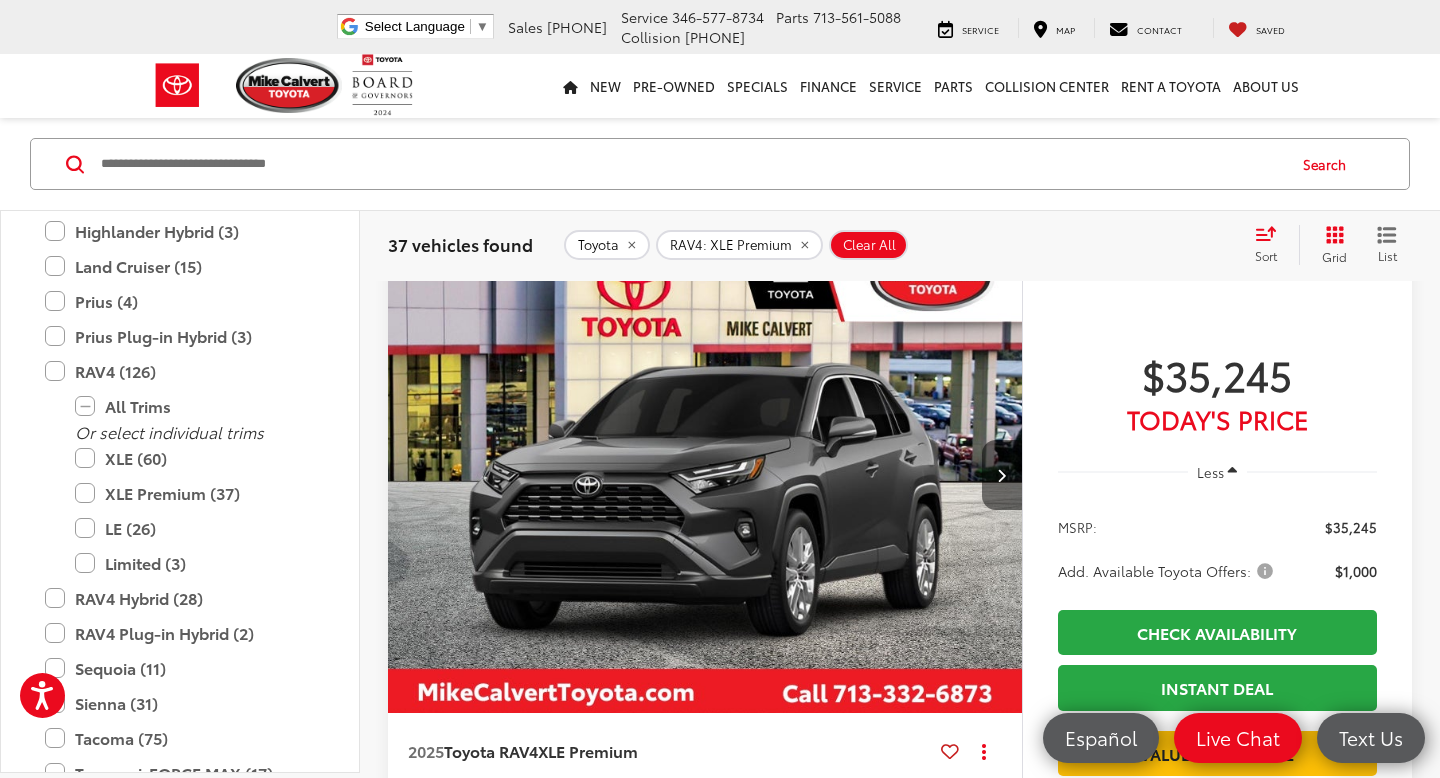 click at bounding box center [1002, 475] 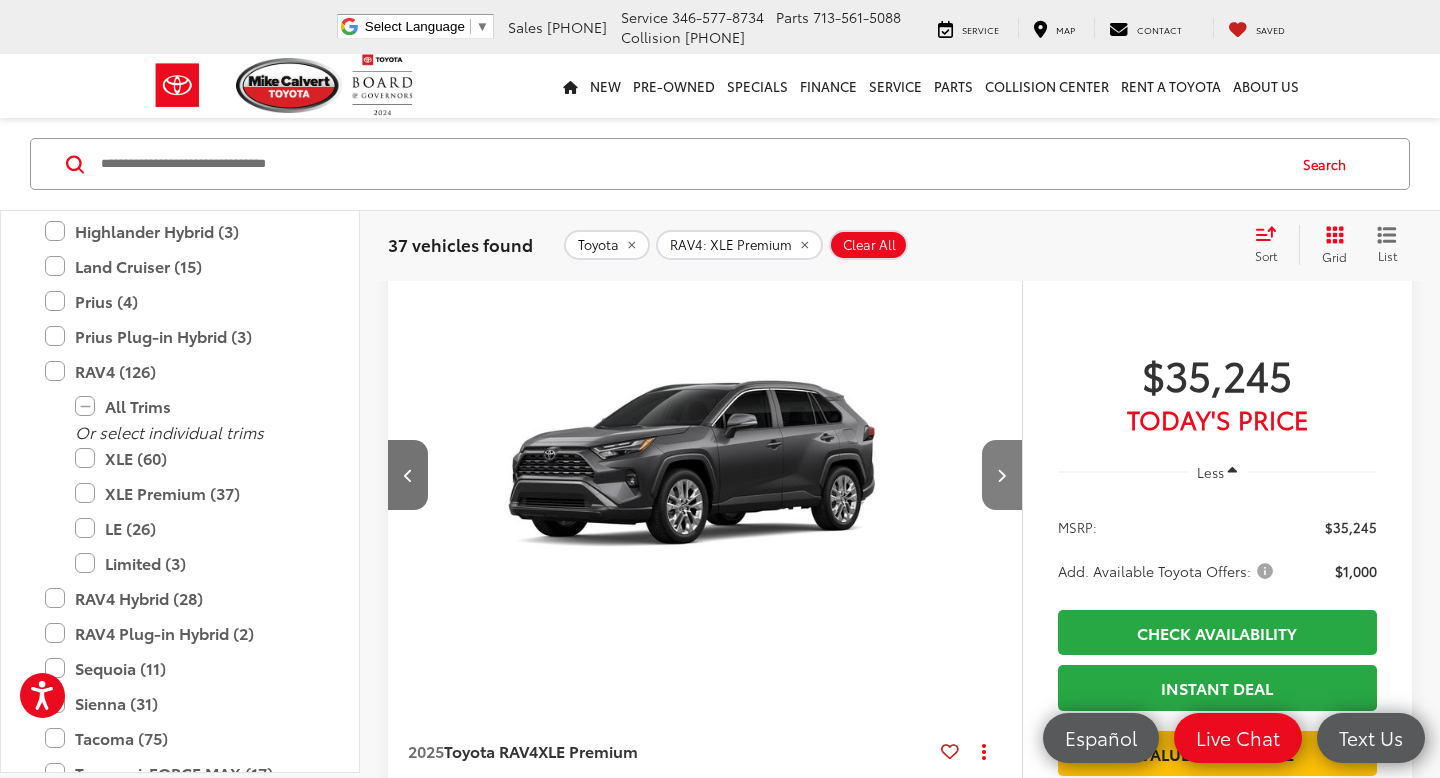 click at bounding box center [1002, 475] 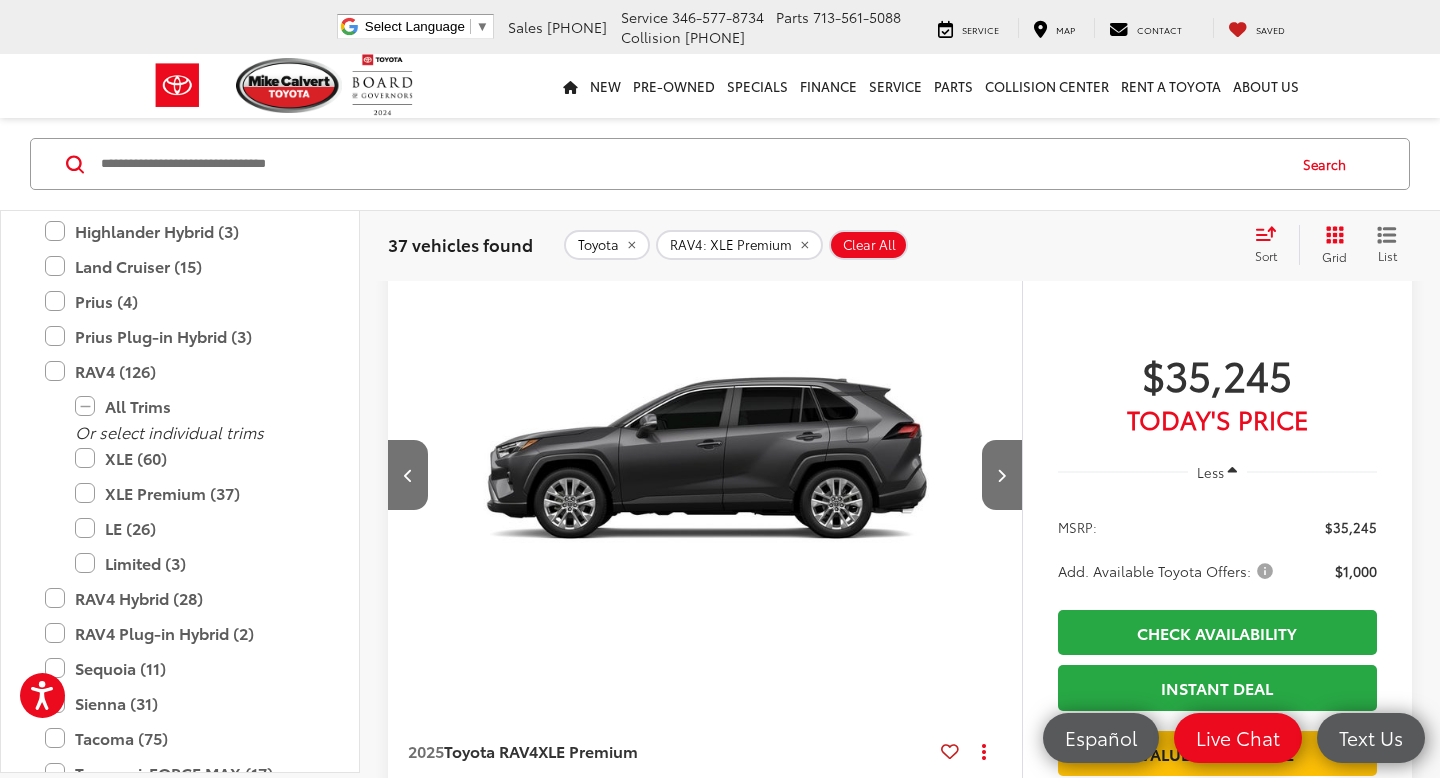 scroll, scrollTop: 0, scrollLeft: 1274, axis: horizontal 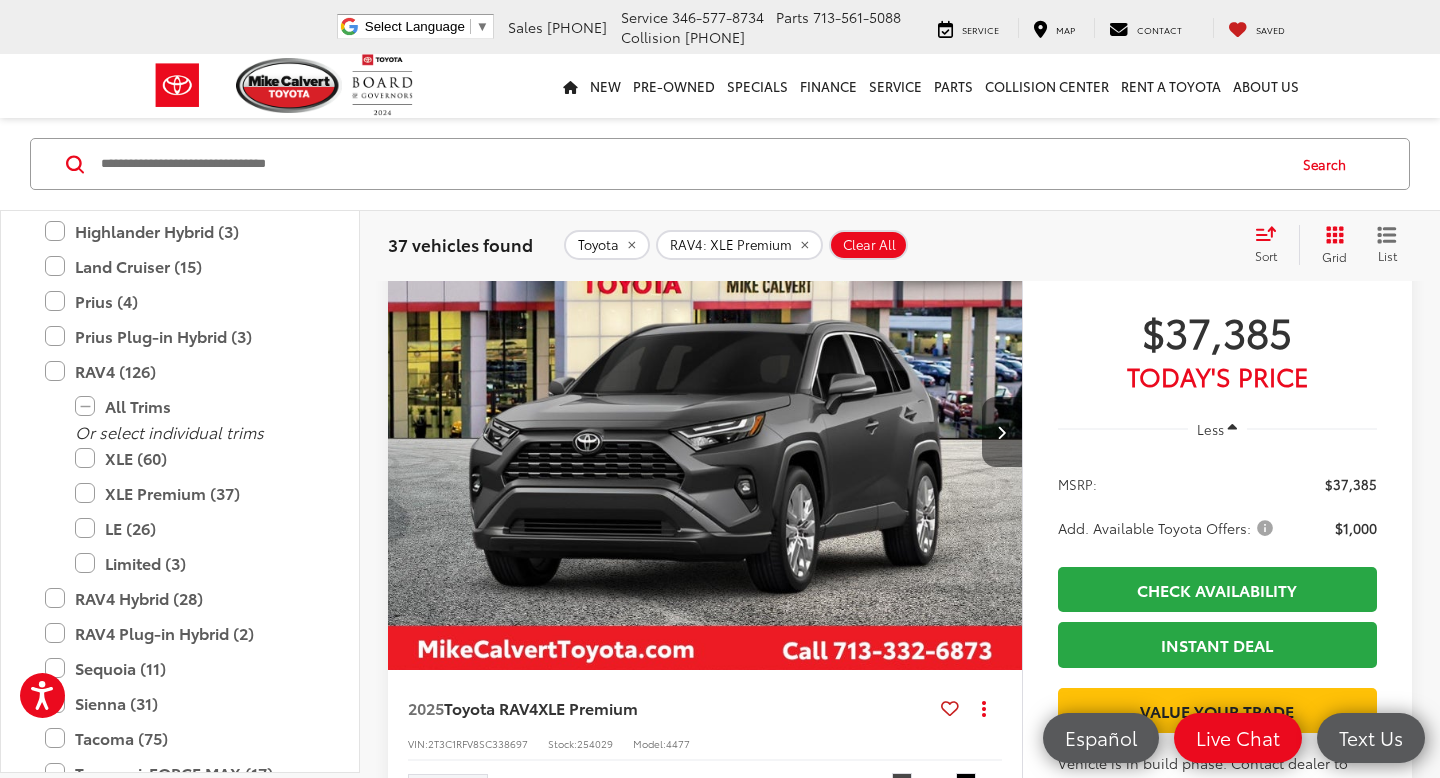 click at bounding box center [1001, 432] 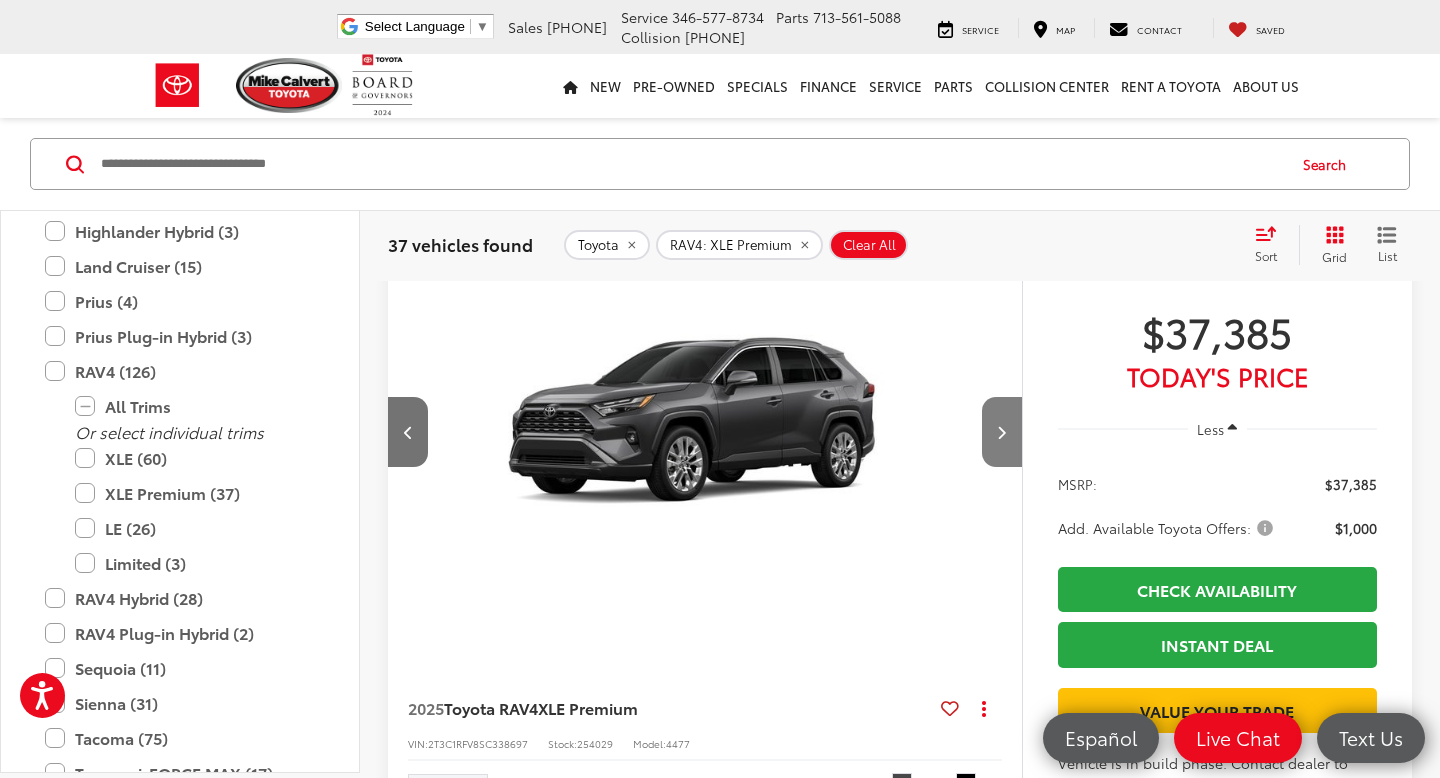 click at bounding box center (1001, 432) 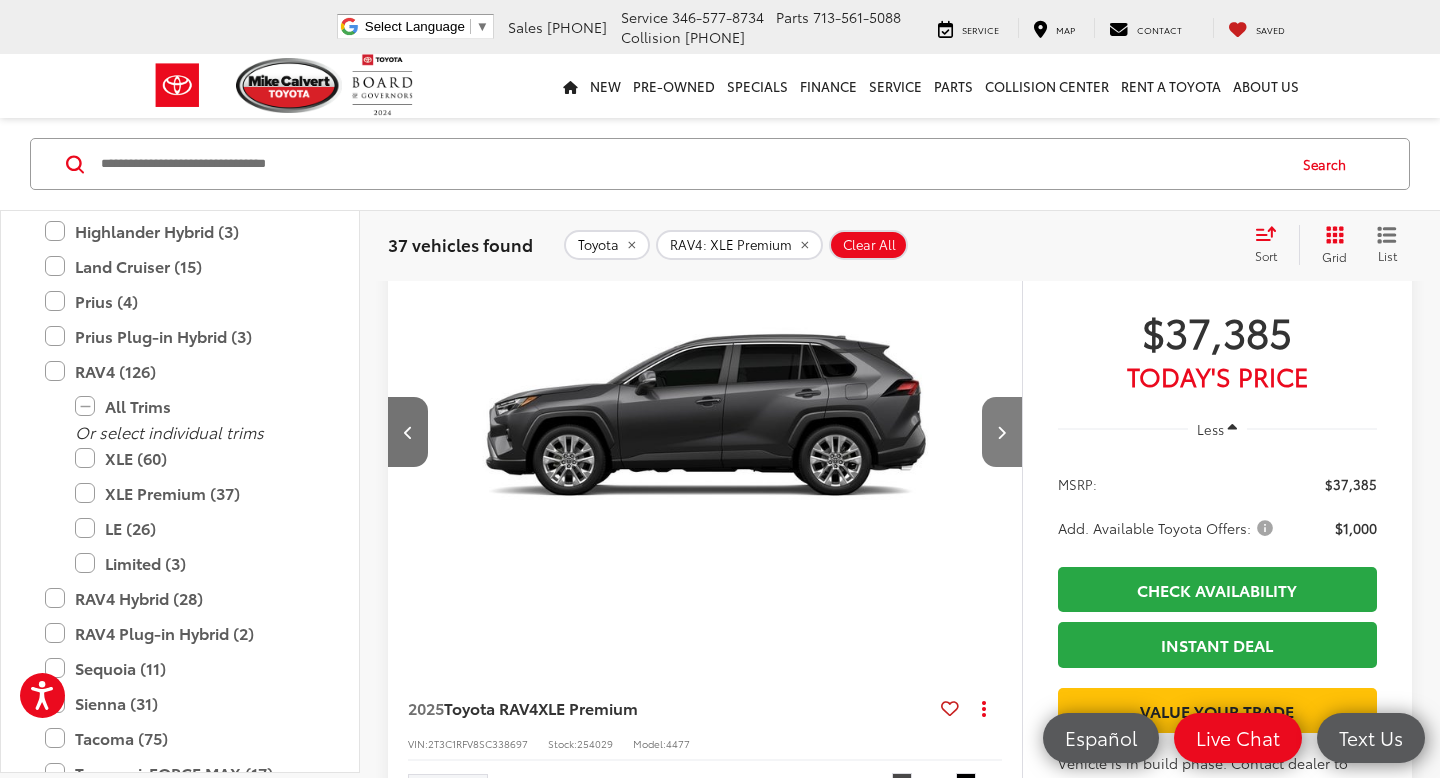 click at bounding box center (1001, 432) 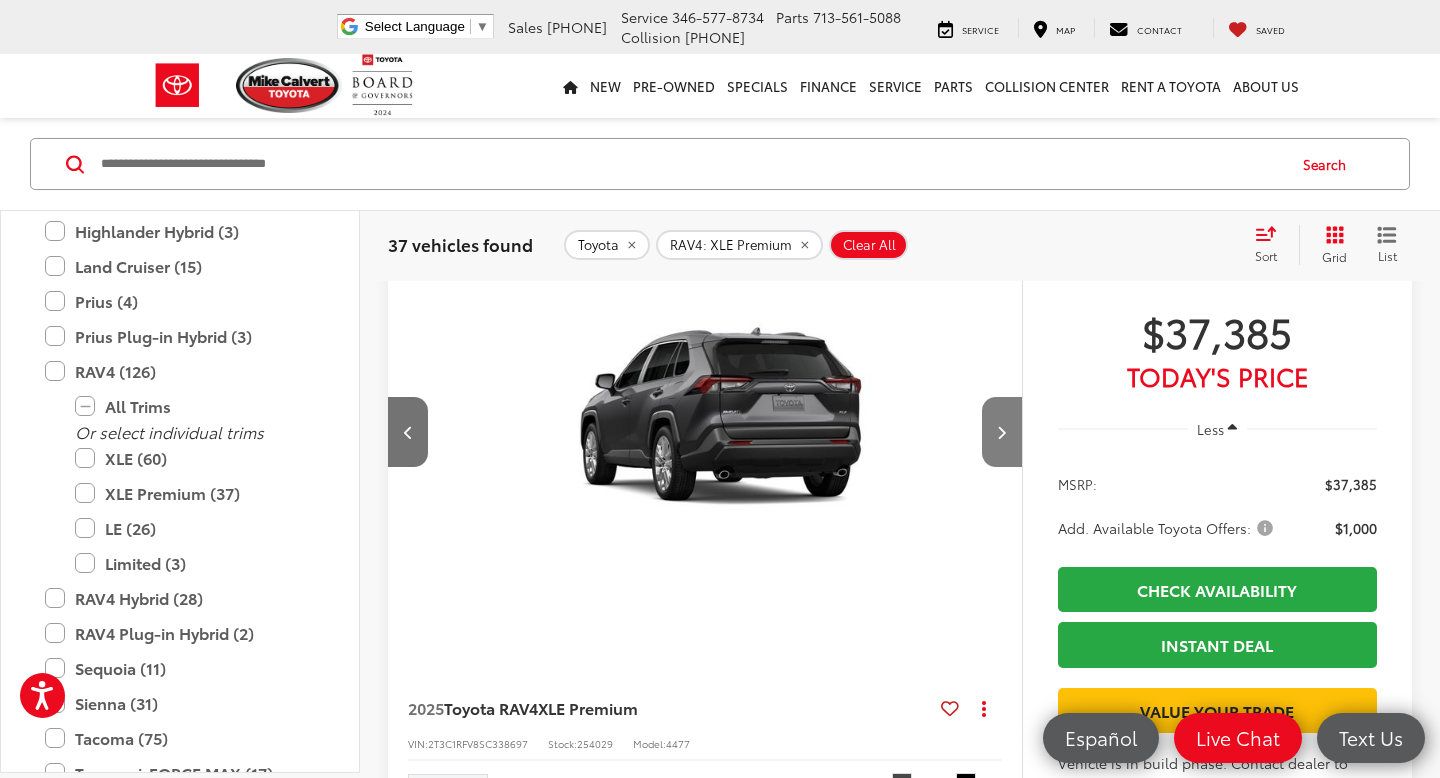 click at bounding box center [1001, 432] 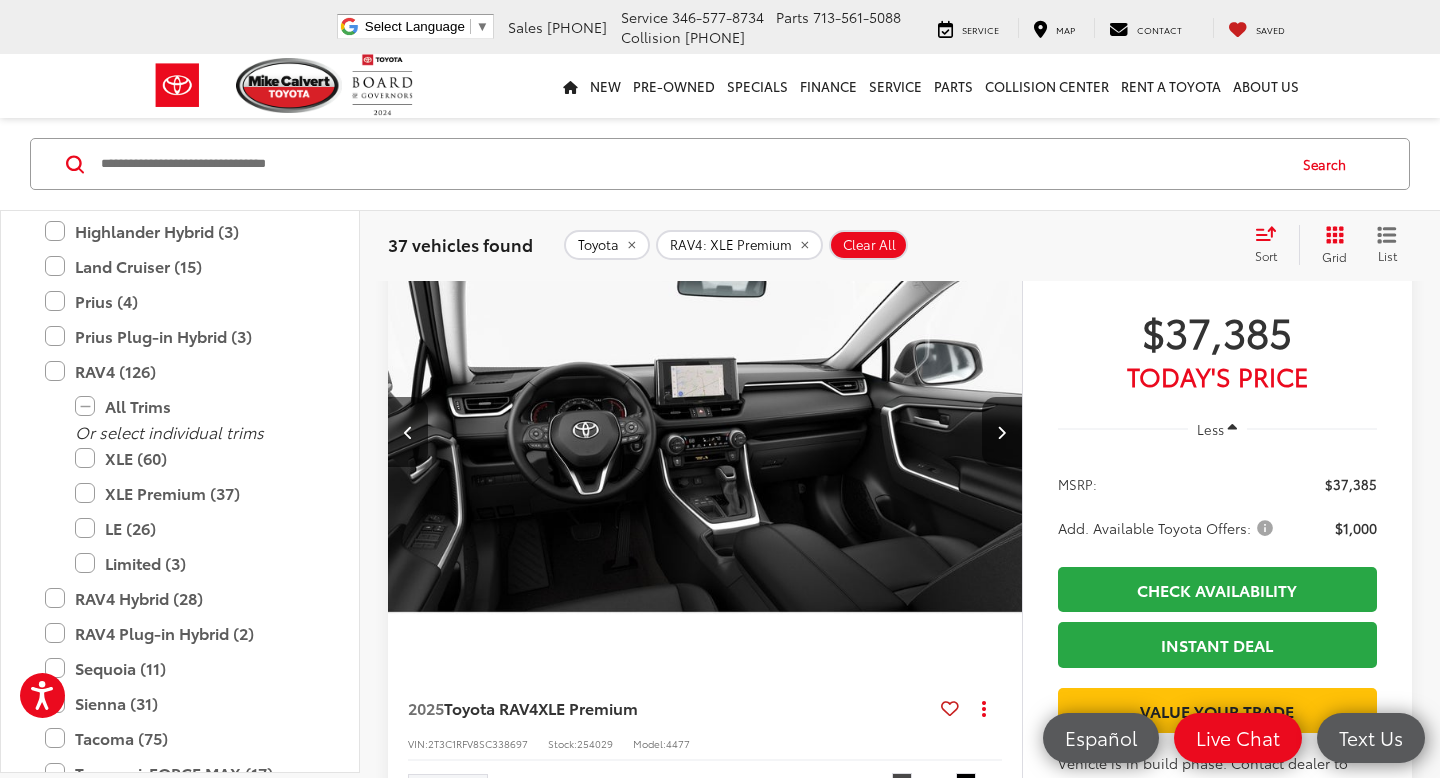 scroll, scrollTop: 0, scrollLeft: 2548, axis: horizontal 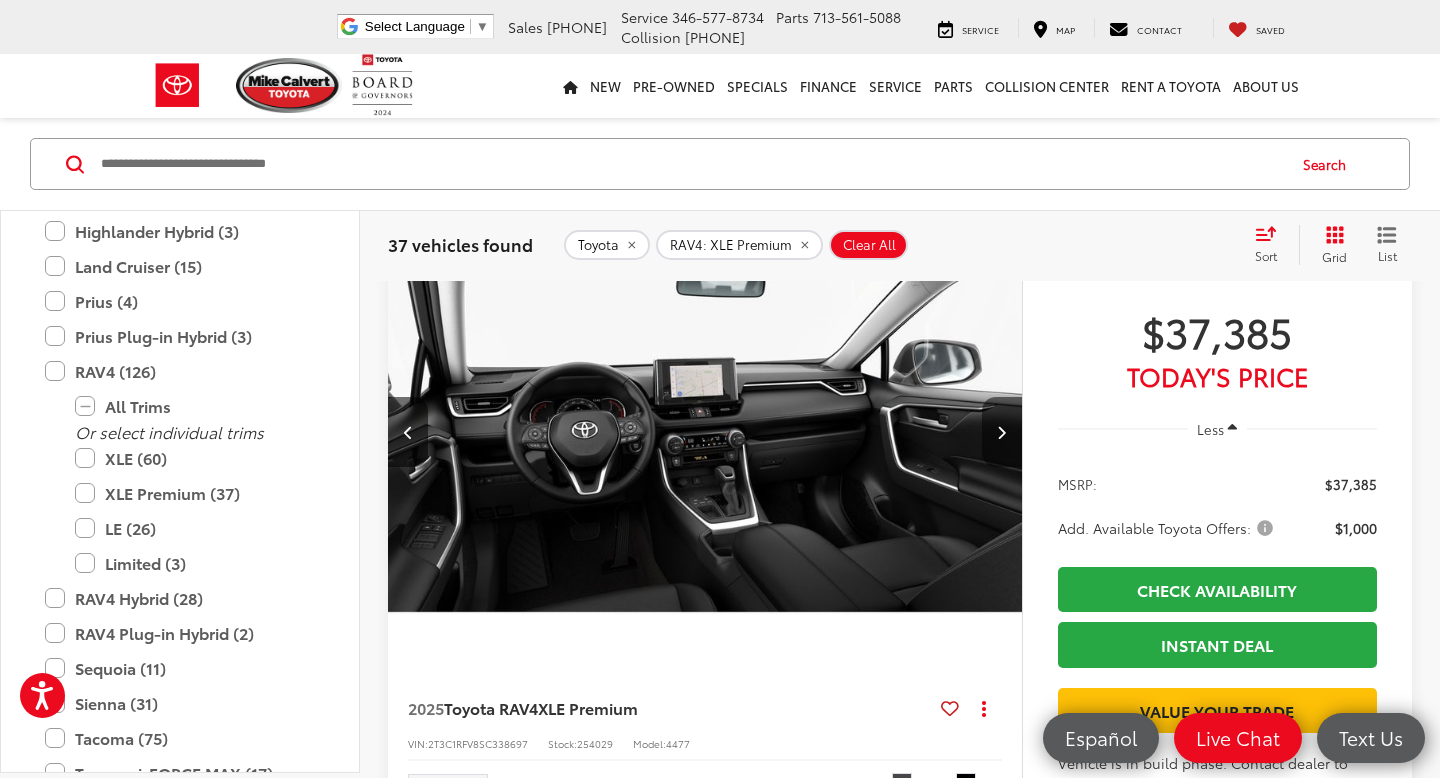 click at bounding box center [1001, 432] 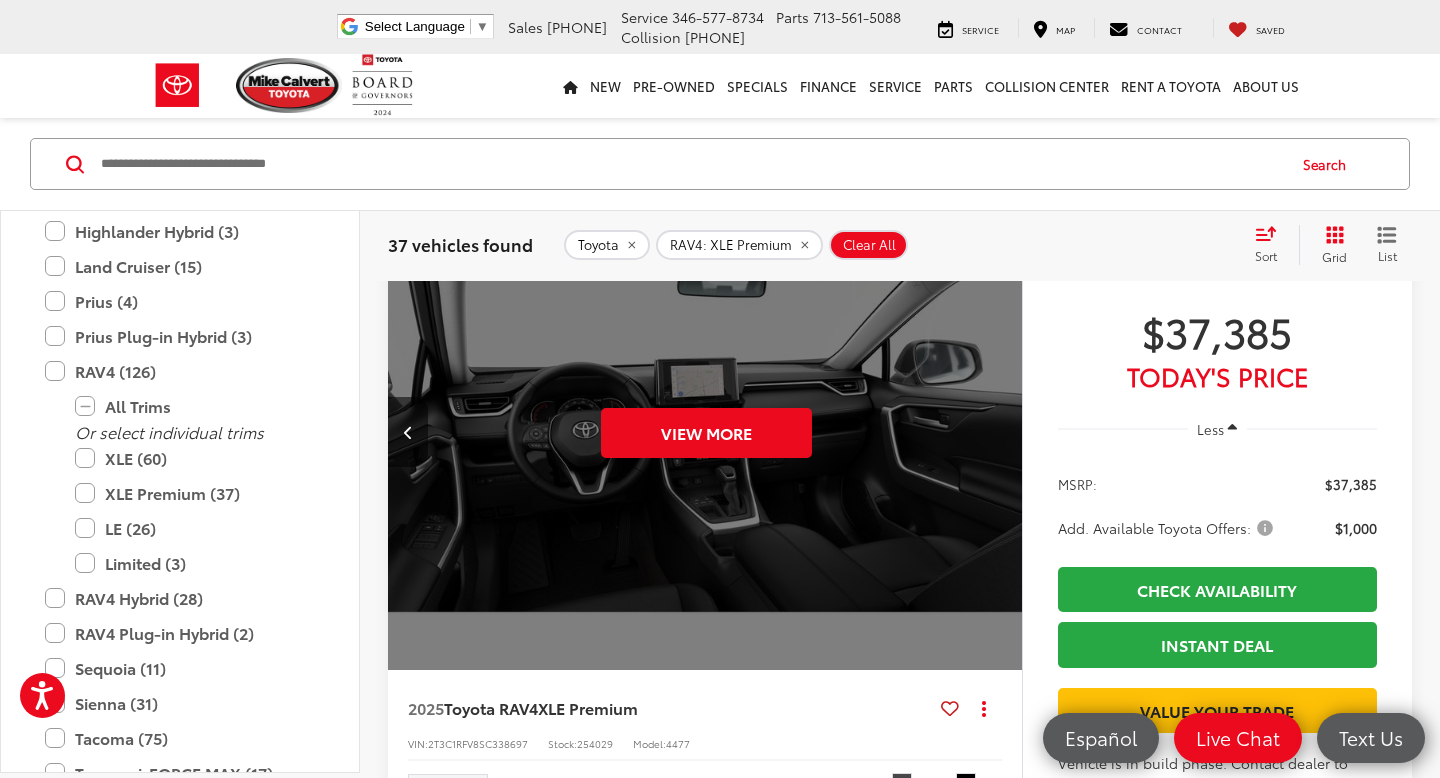 scroll, scrollTop: 0, scrollLeft: 3185, axis: horizontal 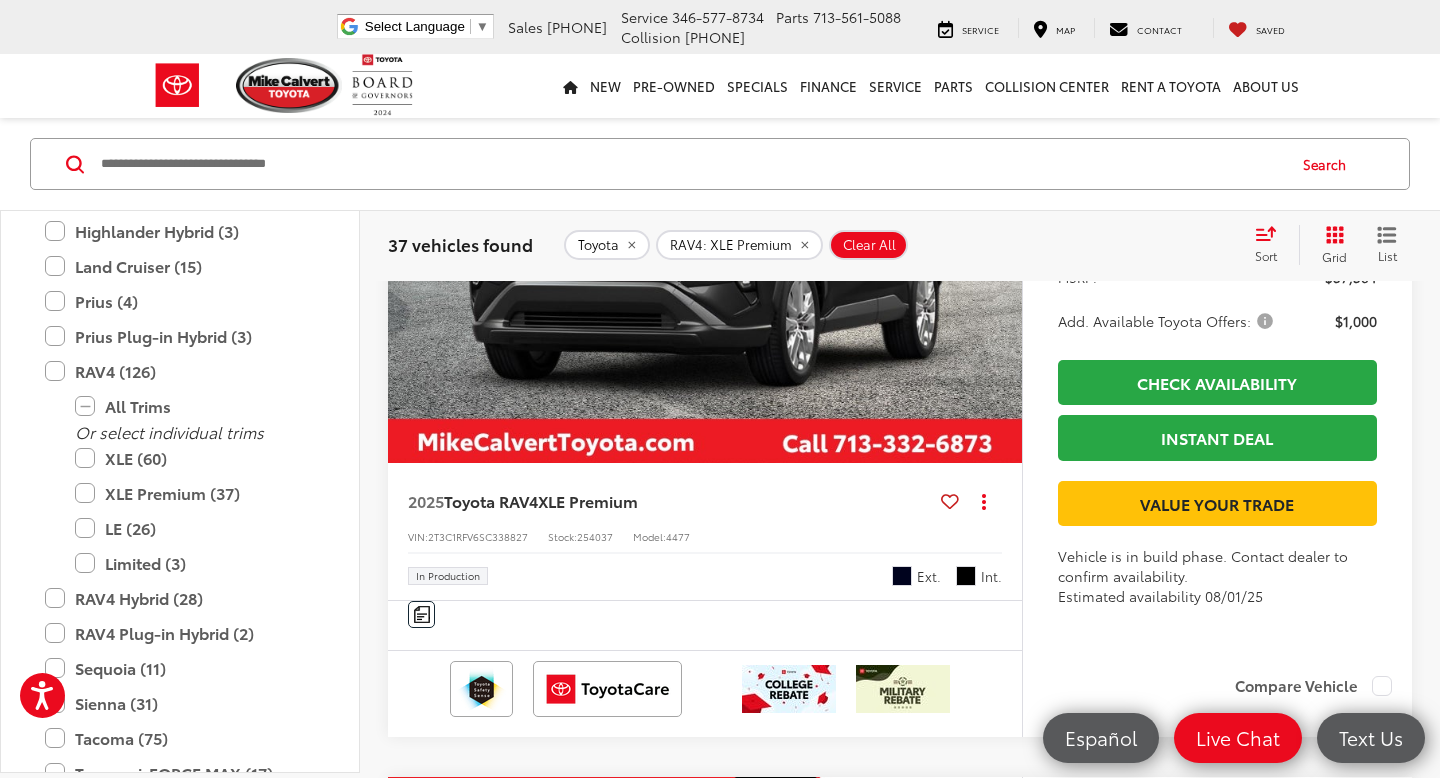 click at bounding box center [1002, 225] 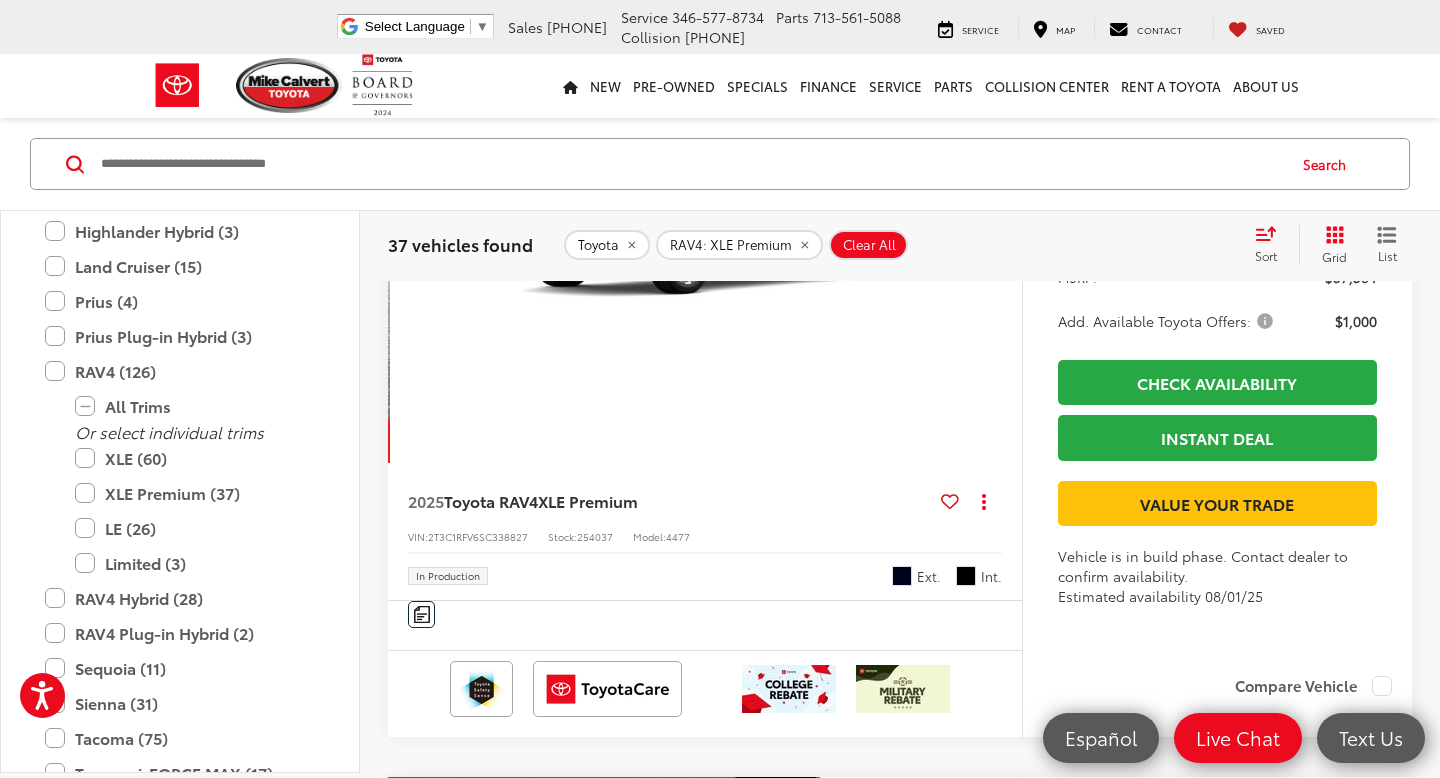 scroll, scrollTop: 0, scrollLeft: 637, axis: horizontal 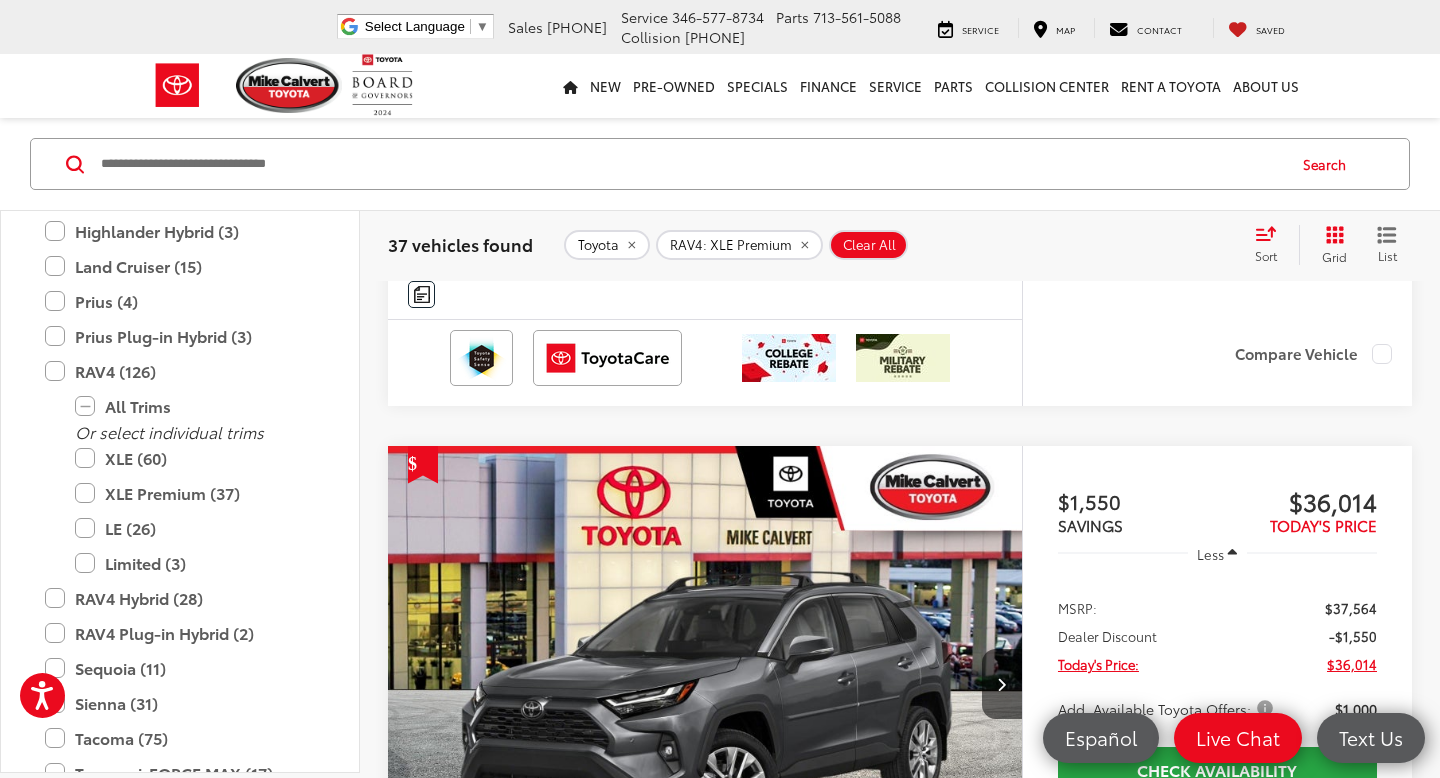 click at bounding box center (1002, -95) 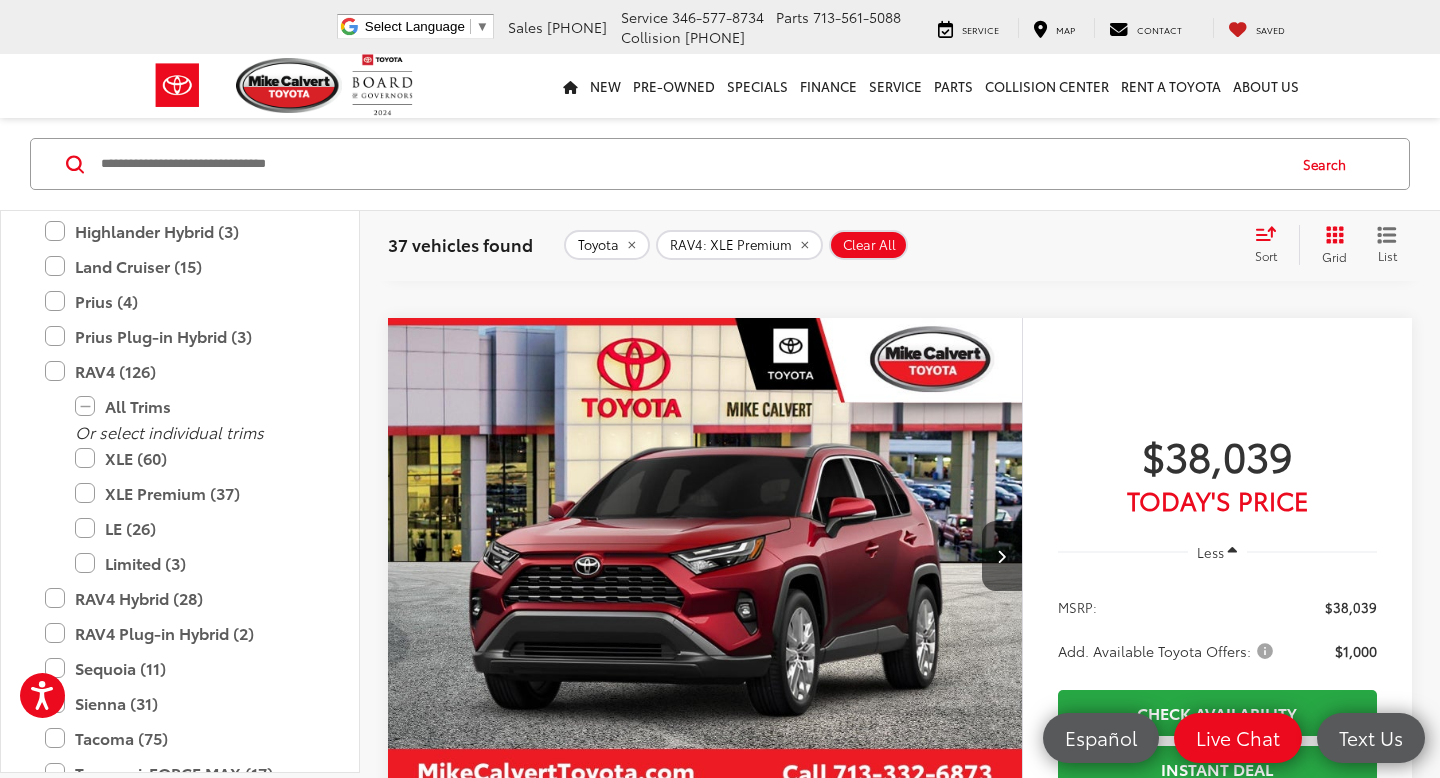 scroll, scrollTop: 8849, scrollLeft: 0, axis: vertical 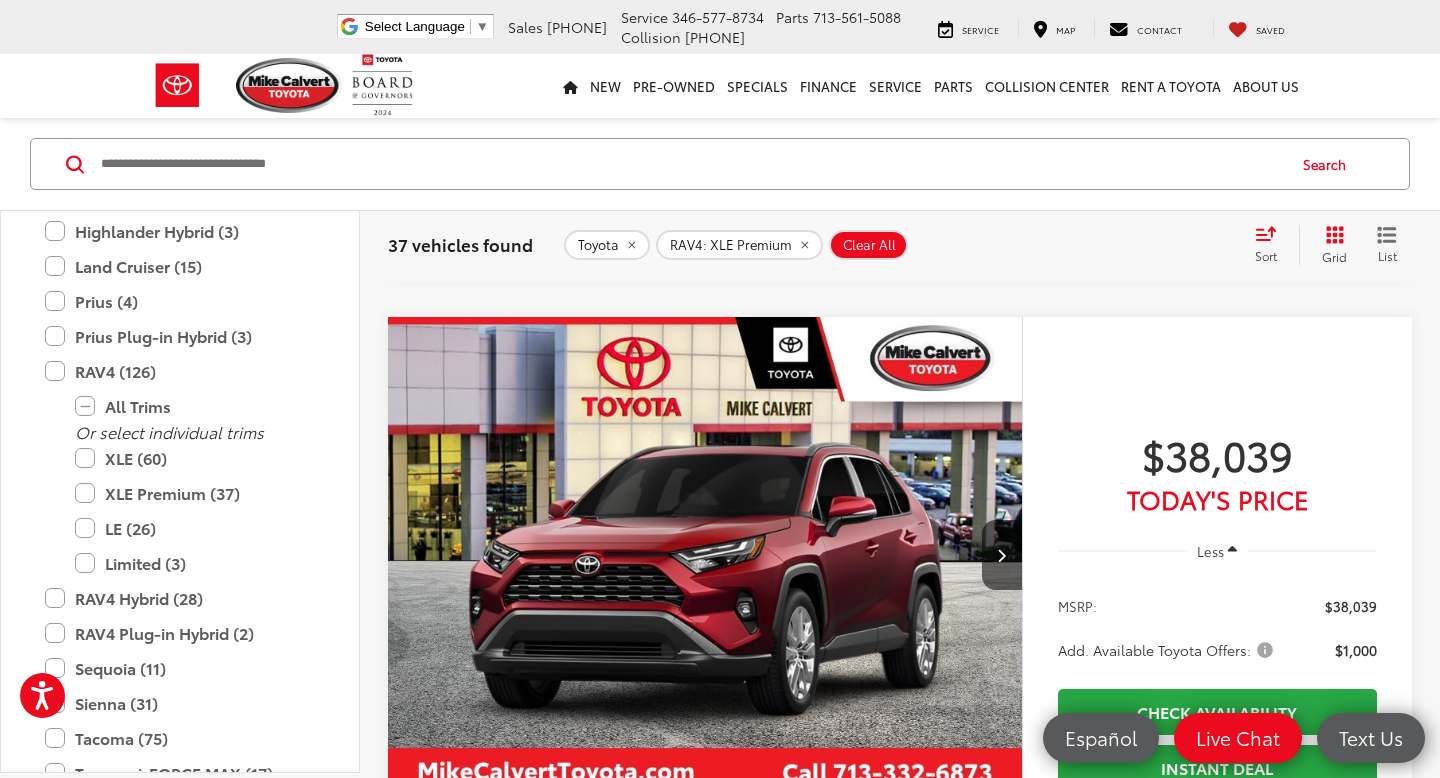 click at bounding box center [1002, -213] 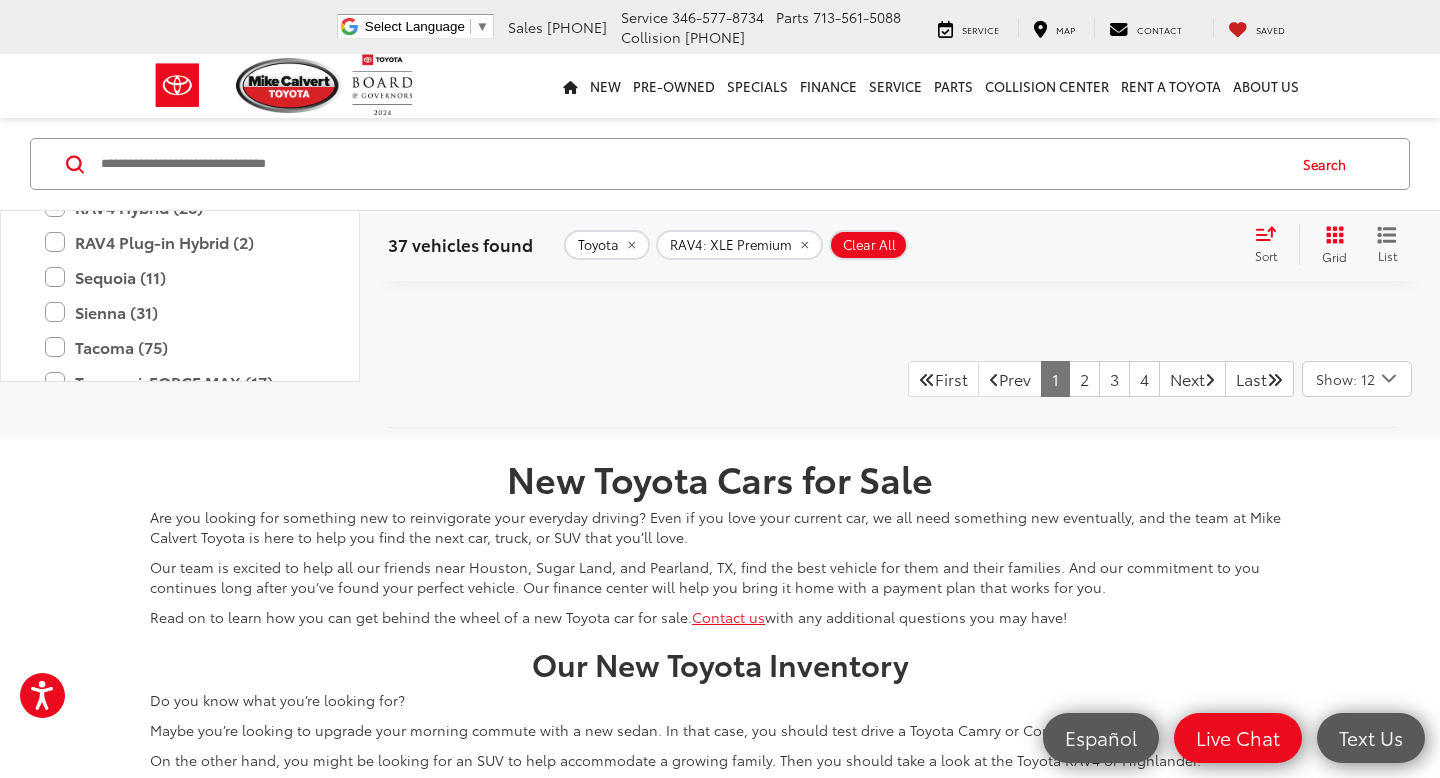 scroll, scrollTop: 9662, scrollLeft: 0, axis: vertical 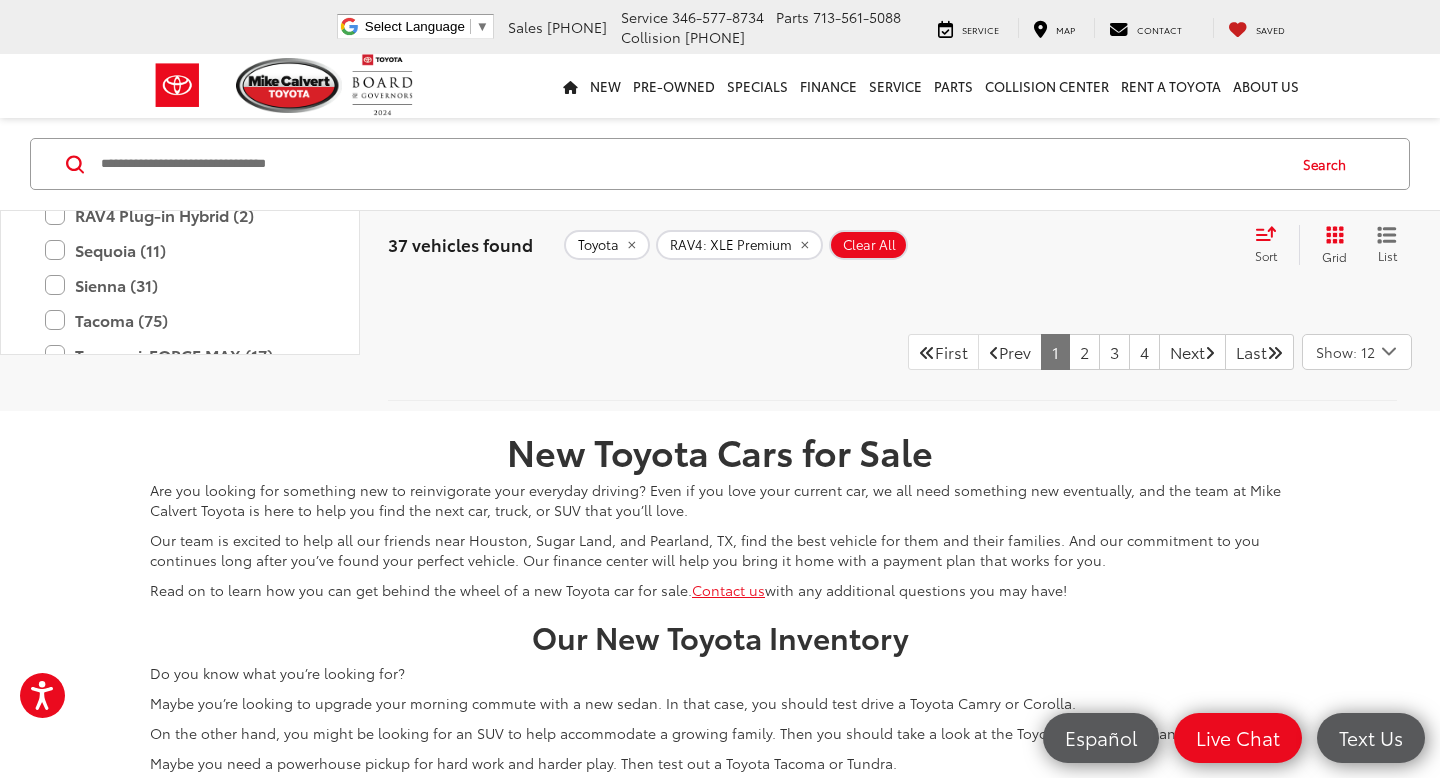 click at bounding box center [1001, -258] 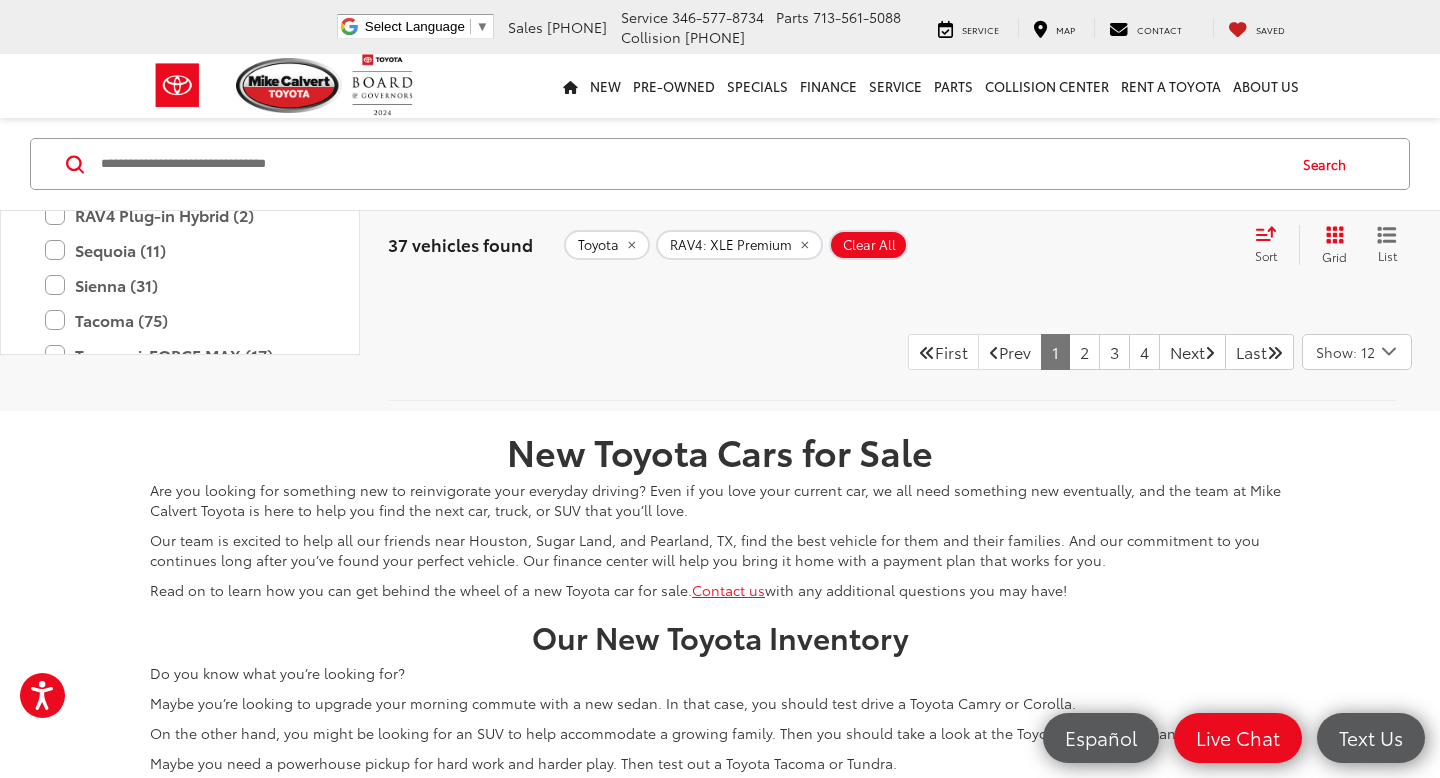 click at bounding box center [408, -258] 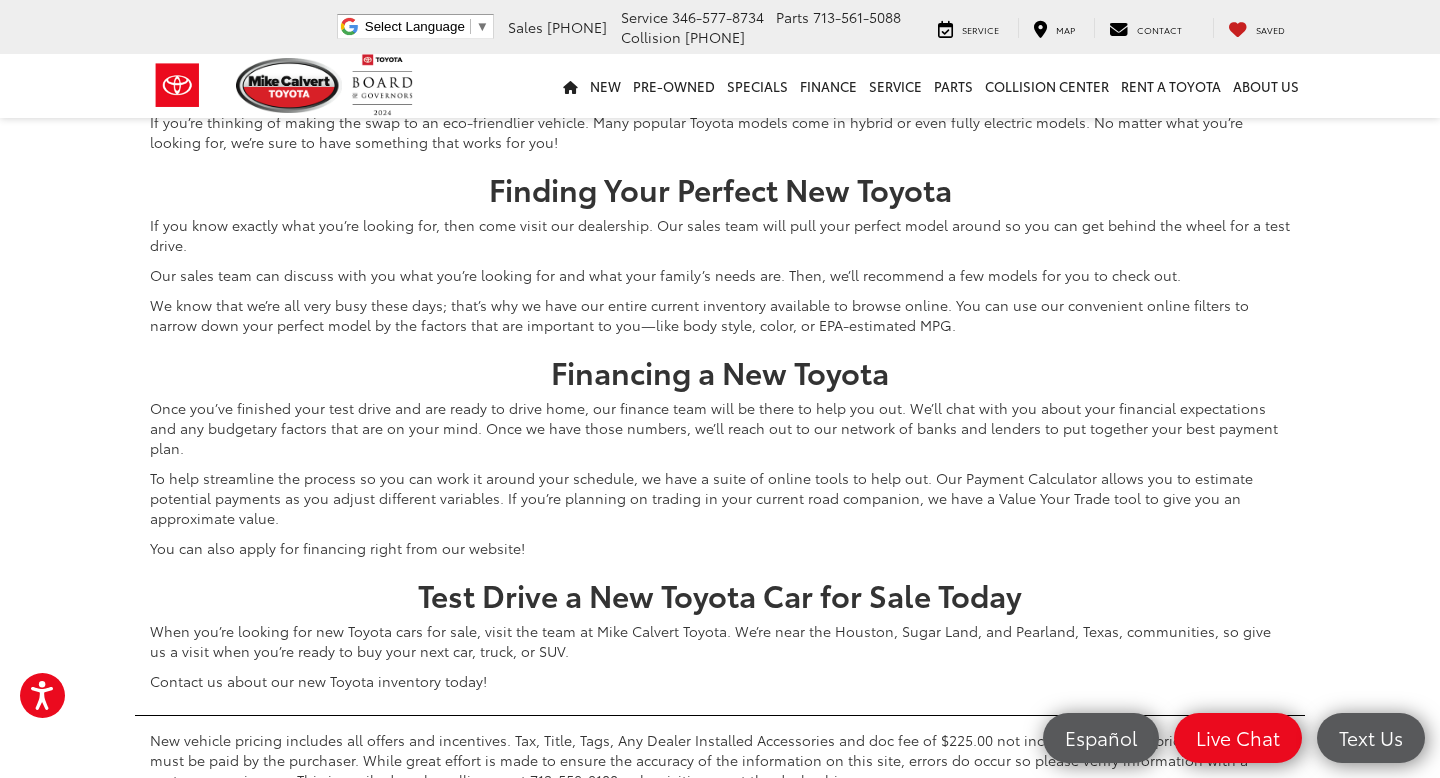 scroll, scrollTop: 10319, scrollLeft: 0, axis: vertical 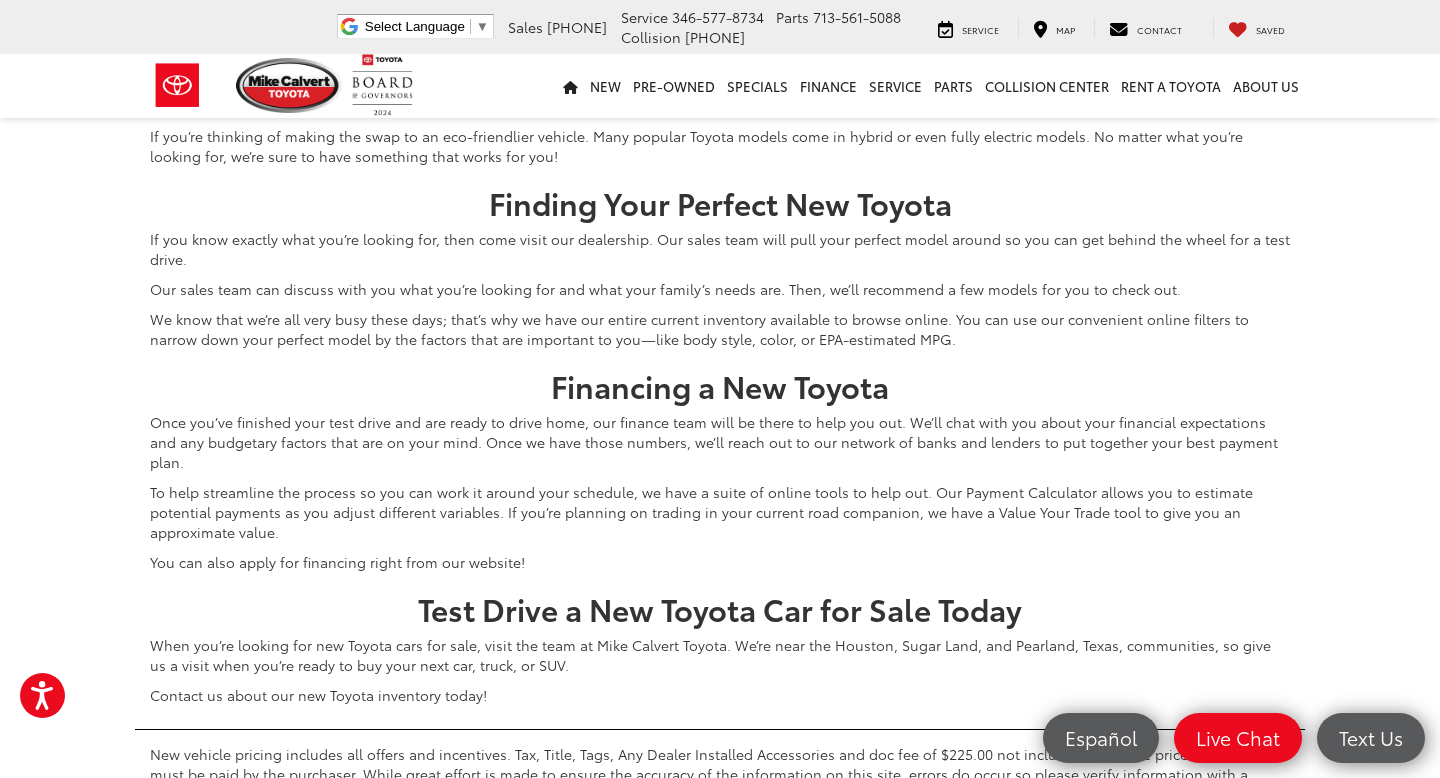 click on "2" at bounding box center (1084, -305) 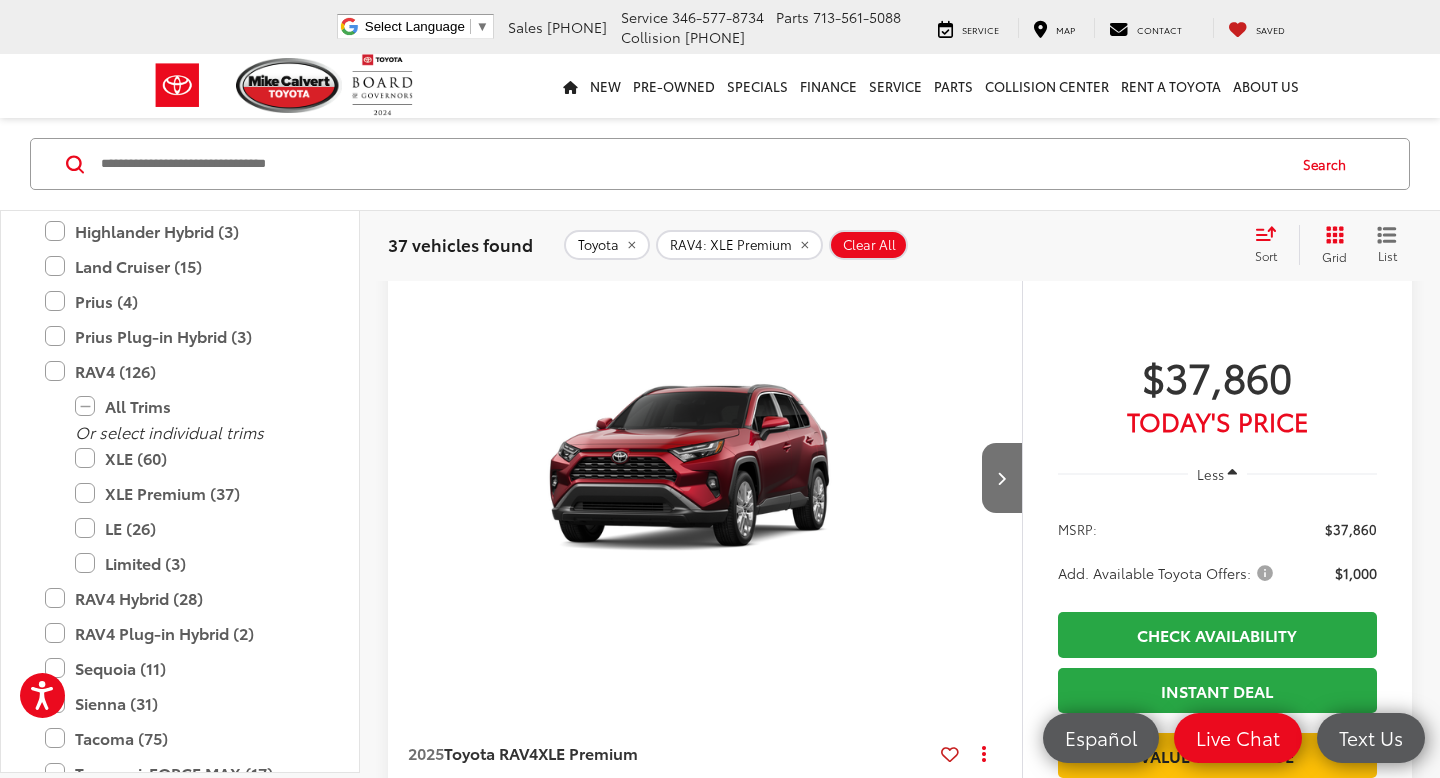 scroll, scrollTop: 7222, scrollLeft: 0, axis: vertical 